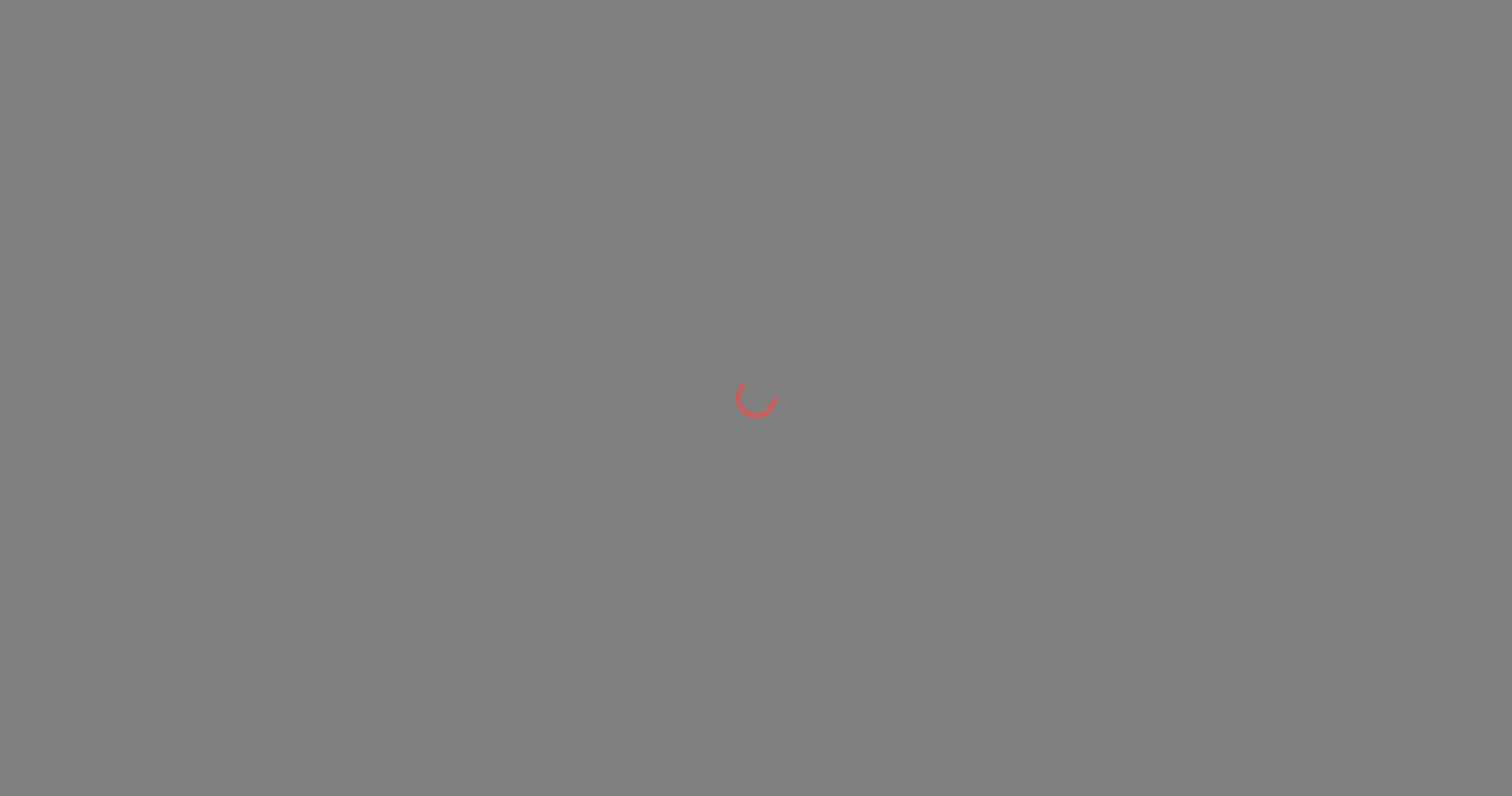 scroll, scrollTop: 0, scrollLeft: 0, axis: both 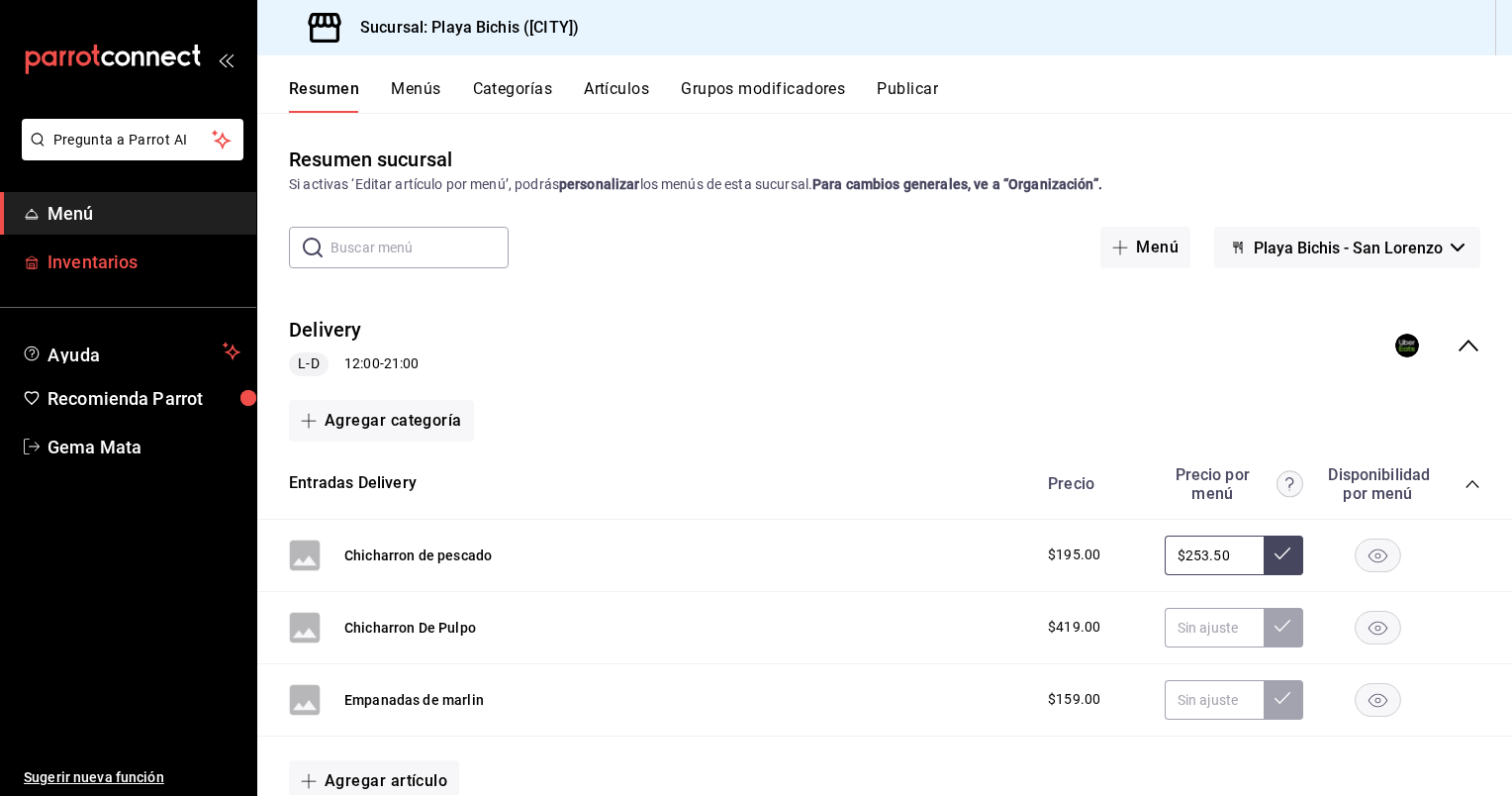 click on "Inventarios" at bounding box center (143, 261) 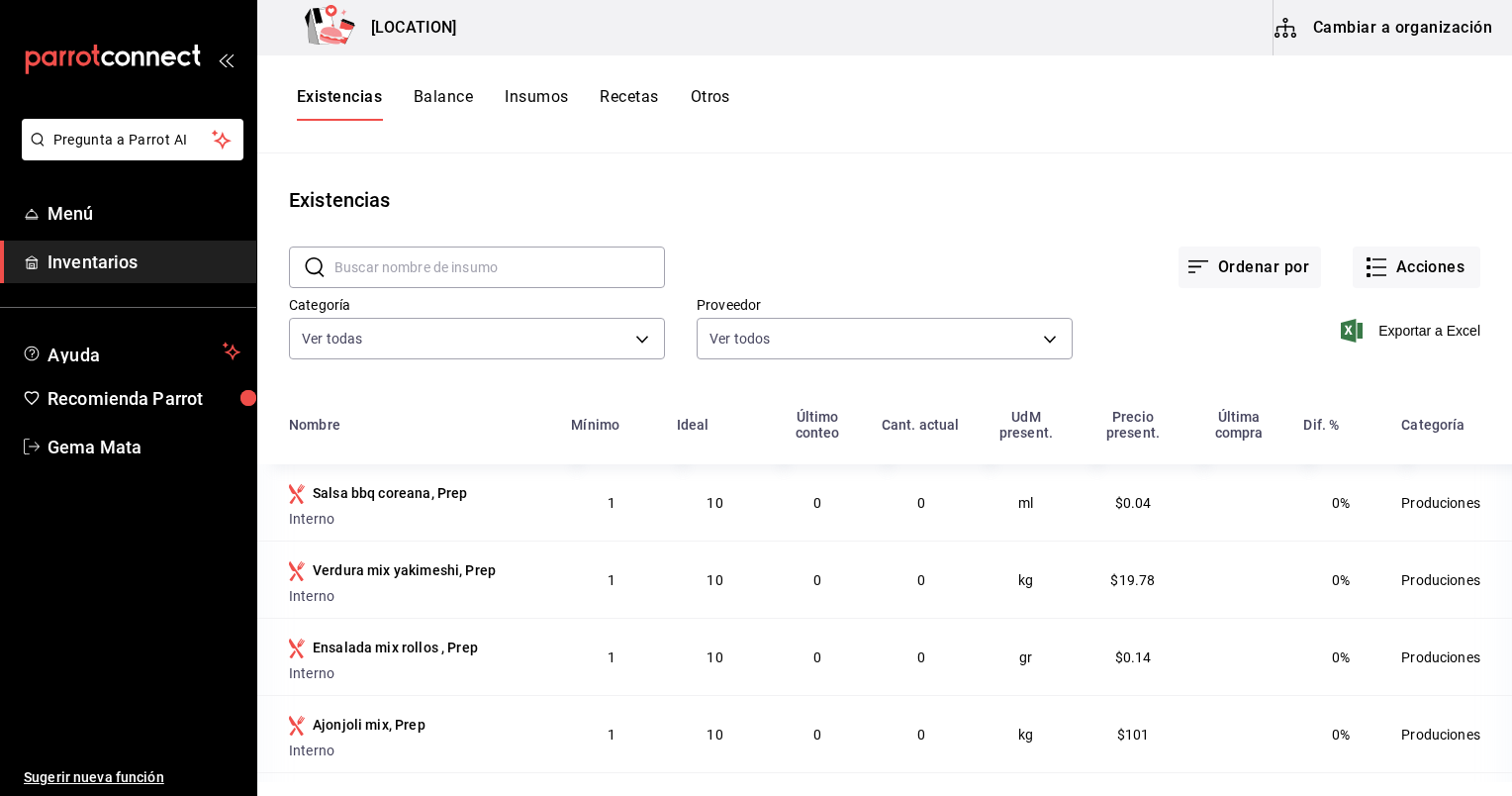 click on "Cambiar a organización" at bounding box center [1384, 28] 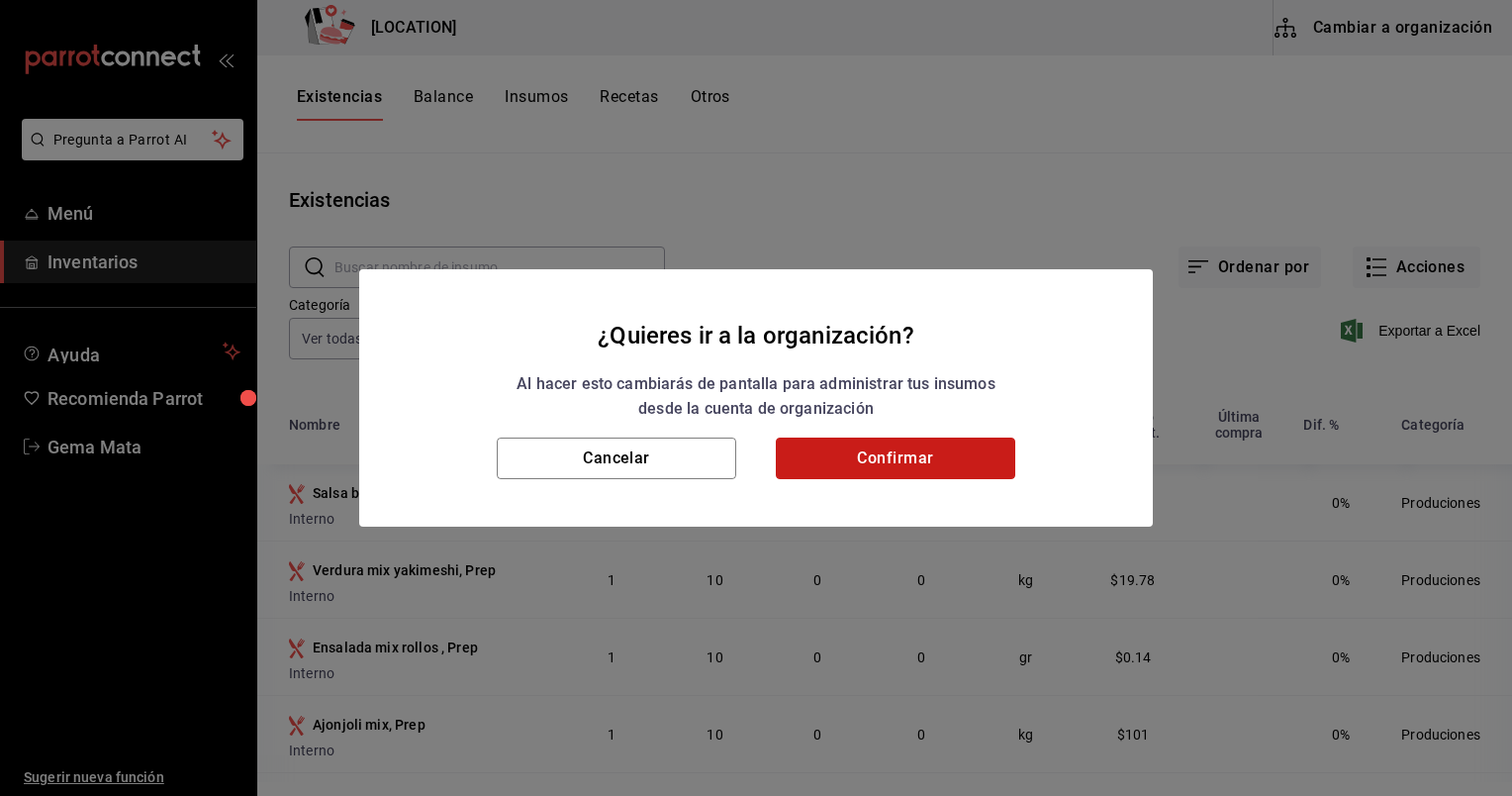 click on "Confirmar" at bounding box center [896, 458] 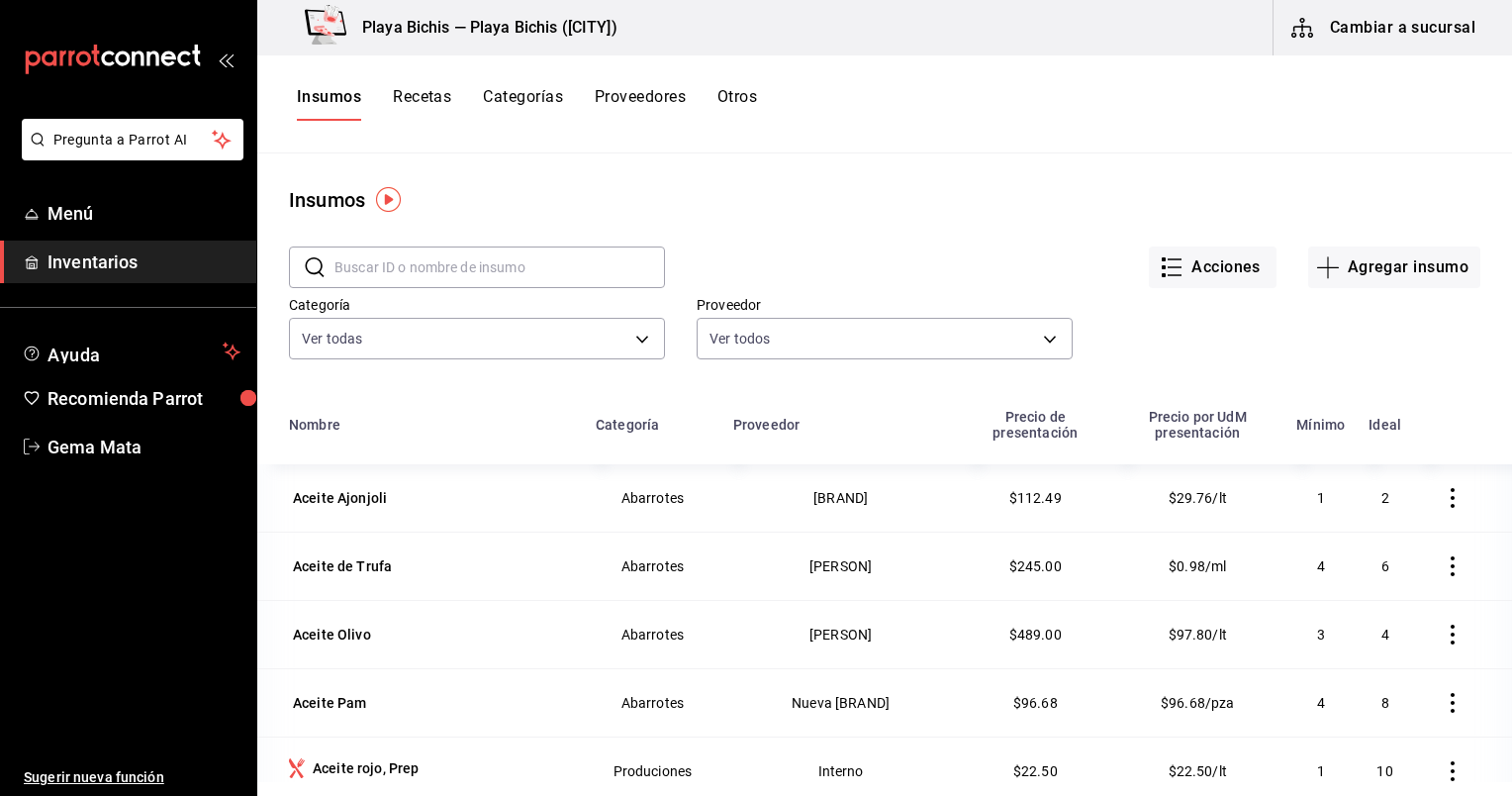 click on "Recetas" at bounding box center (422, 104) 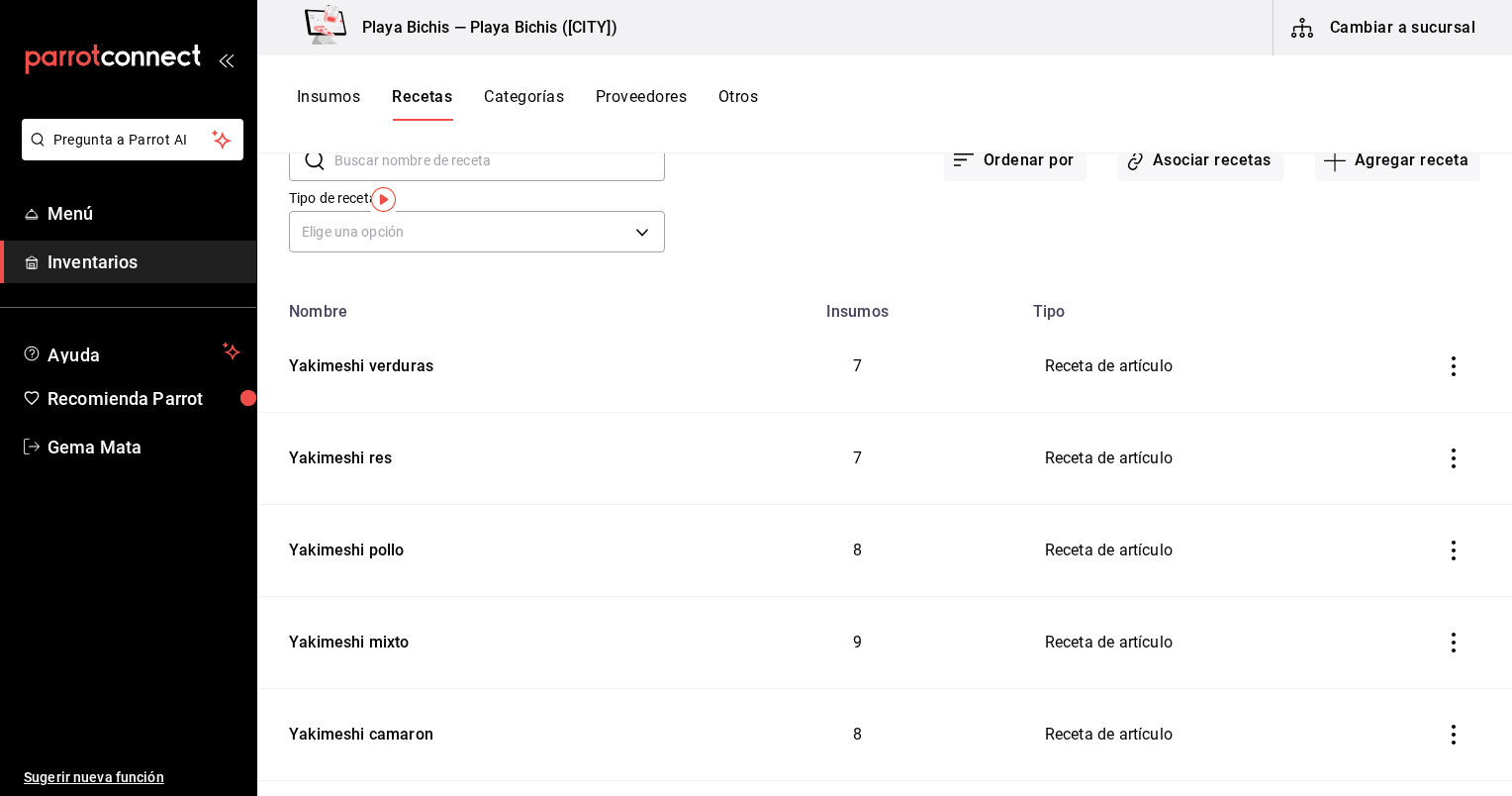 scroll, scrollTop: 0, scrollLeft: 0, axis: both 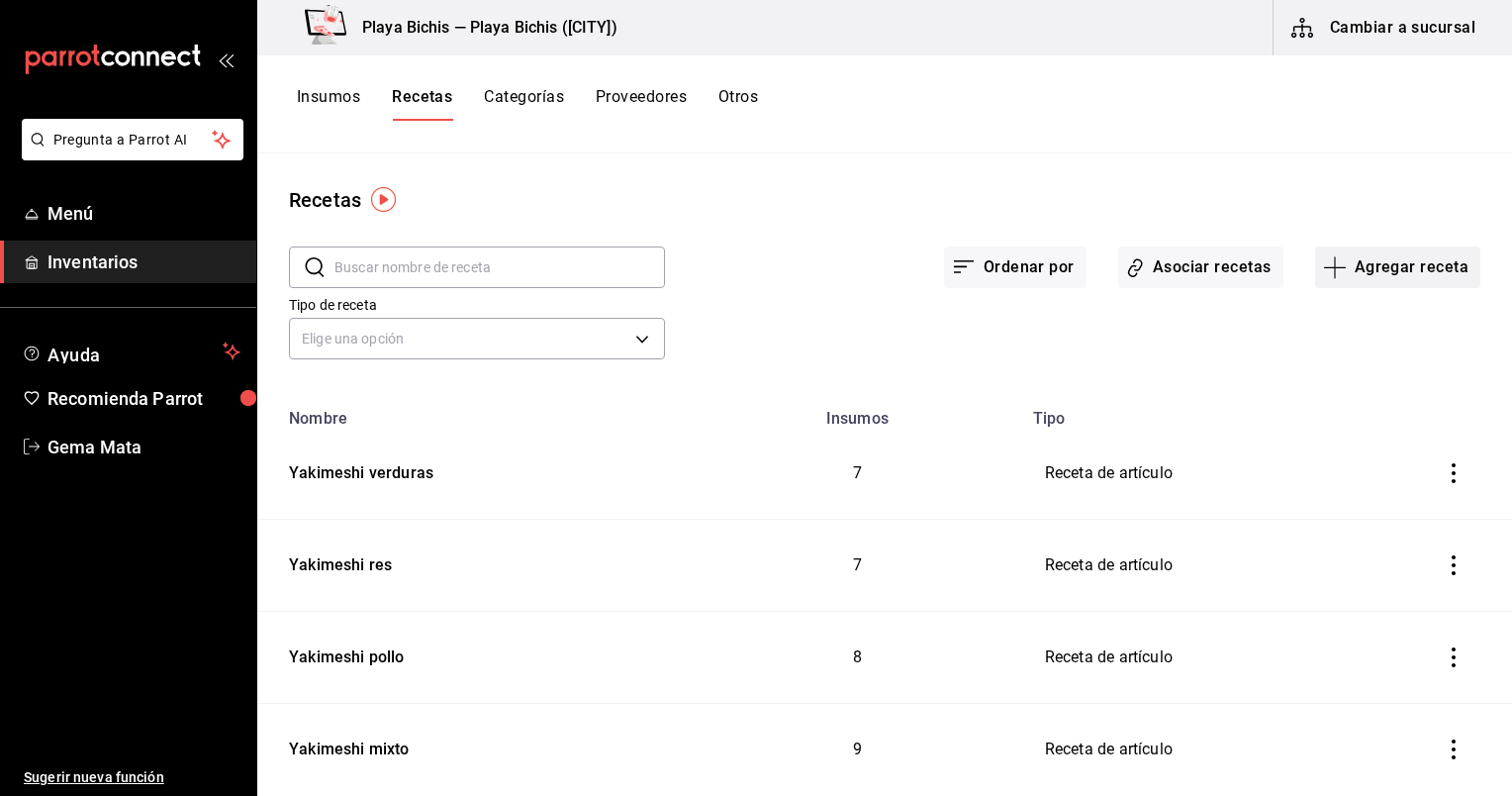 click on "Agregar receta" at bounding box center [1397, 267] 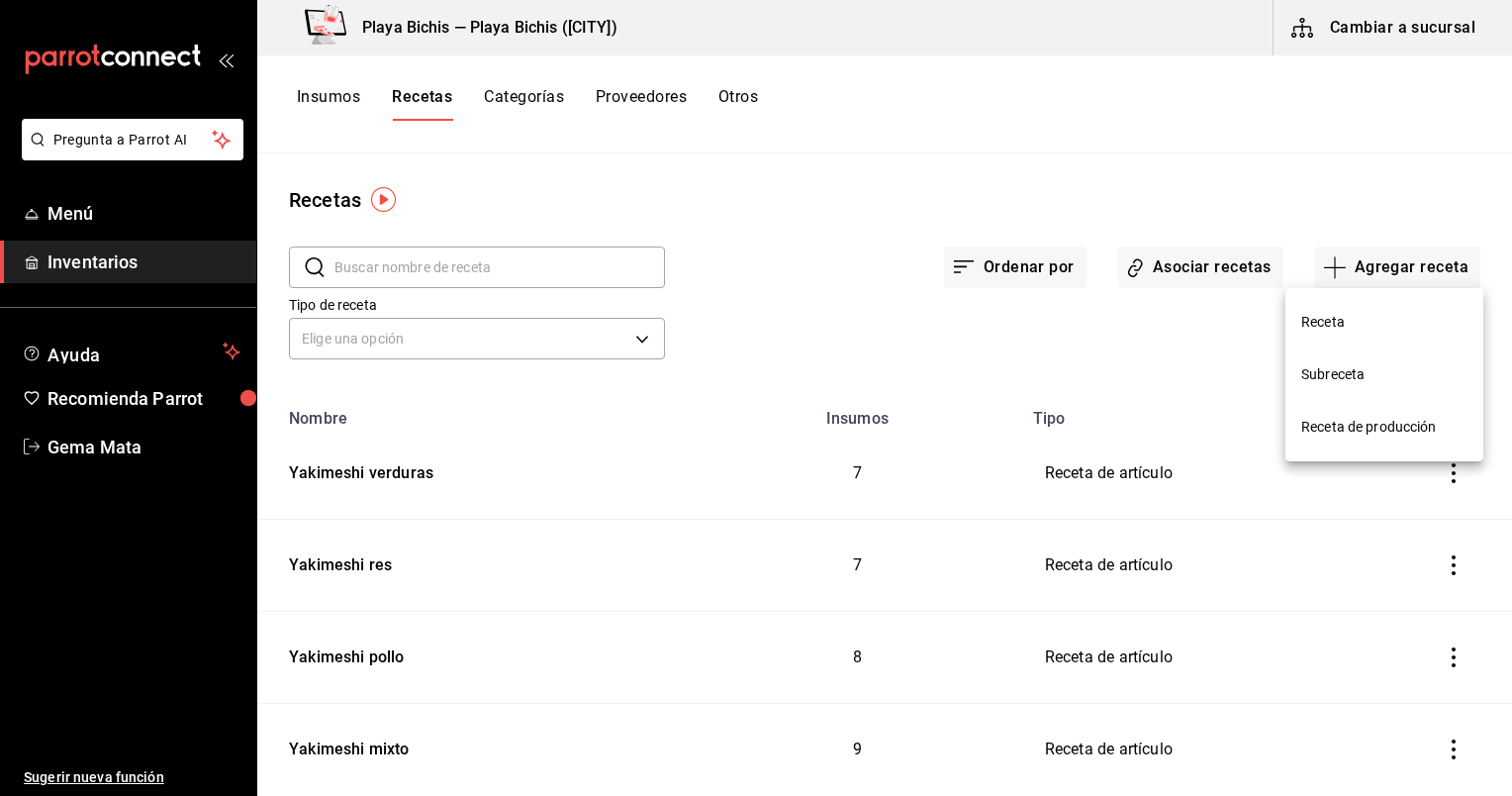 click on "Receta" at bounding box center [1384, 322] 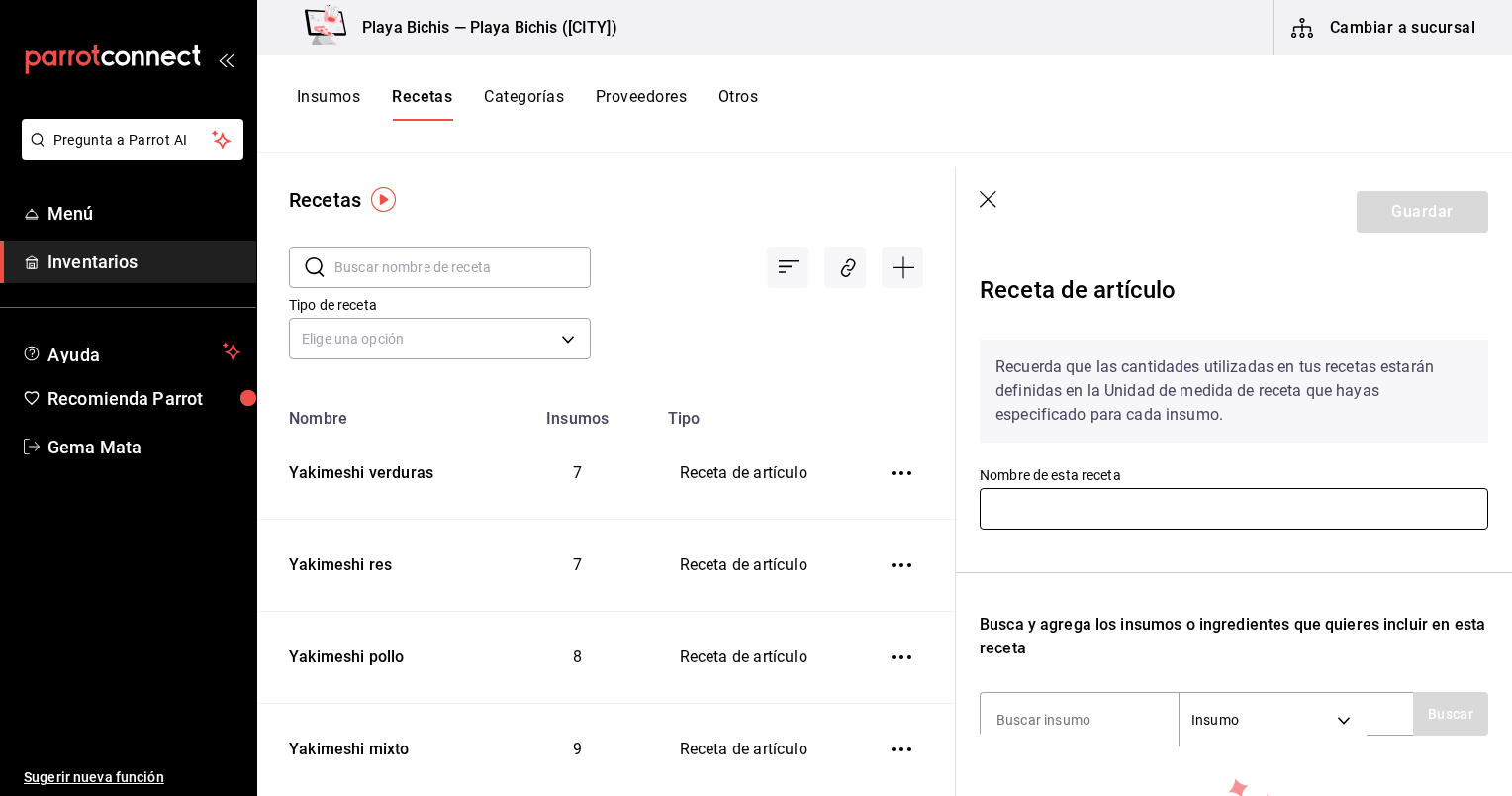 click at bounding box center (1234, 509) 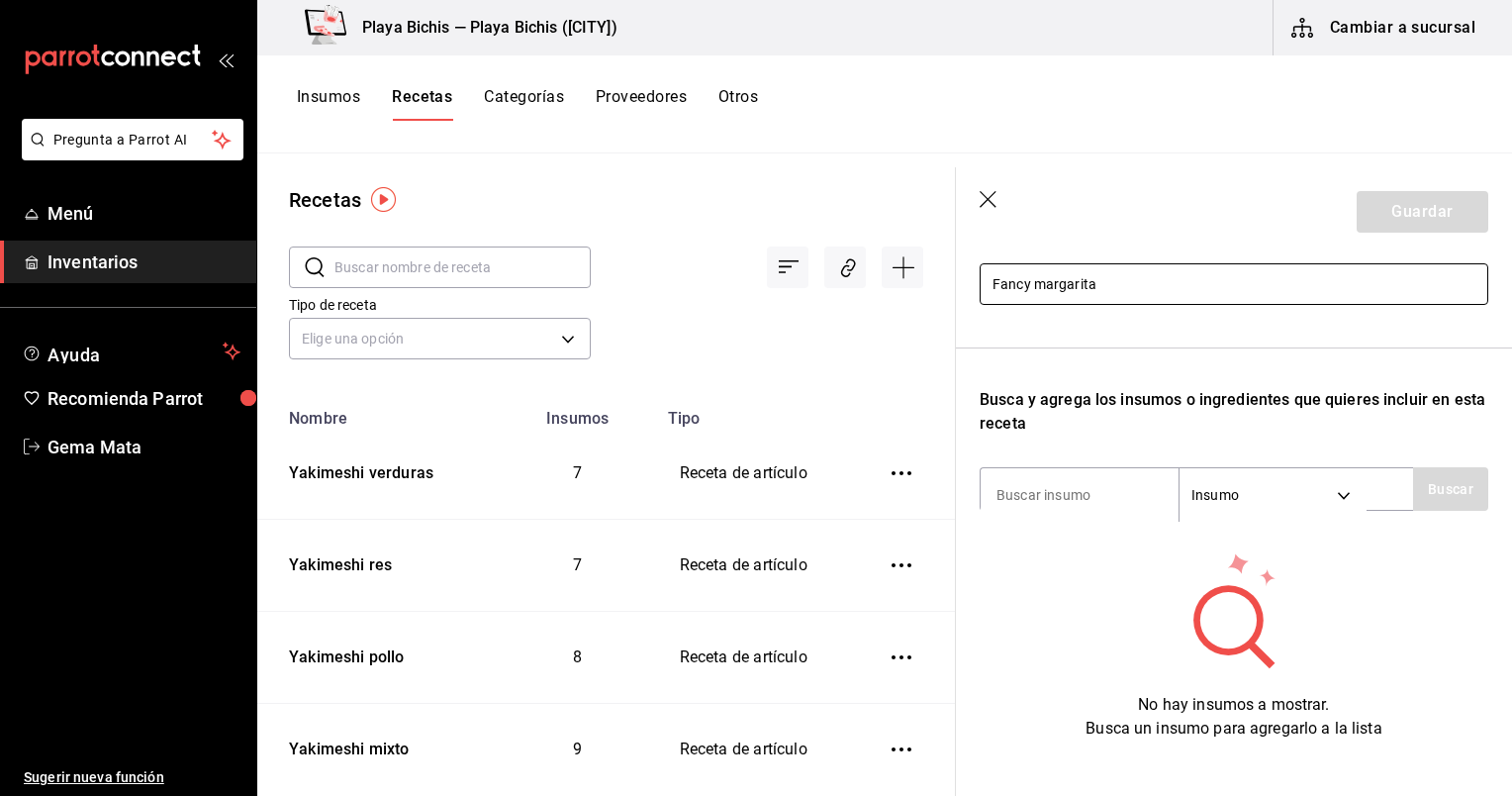 scroll, scrollTop: 259, scrollLeft: 0, axis: vertical 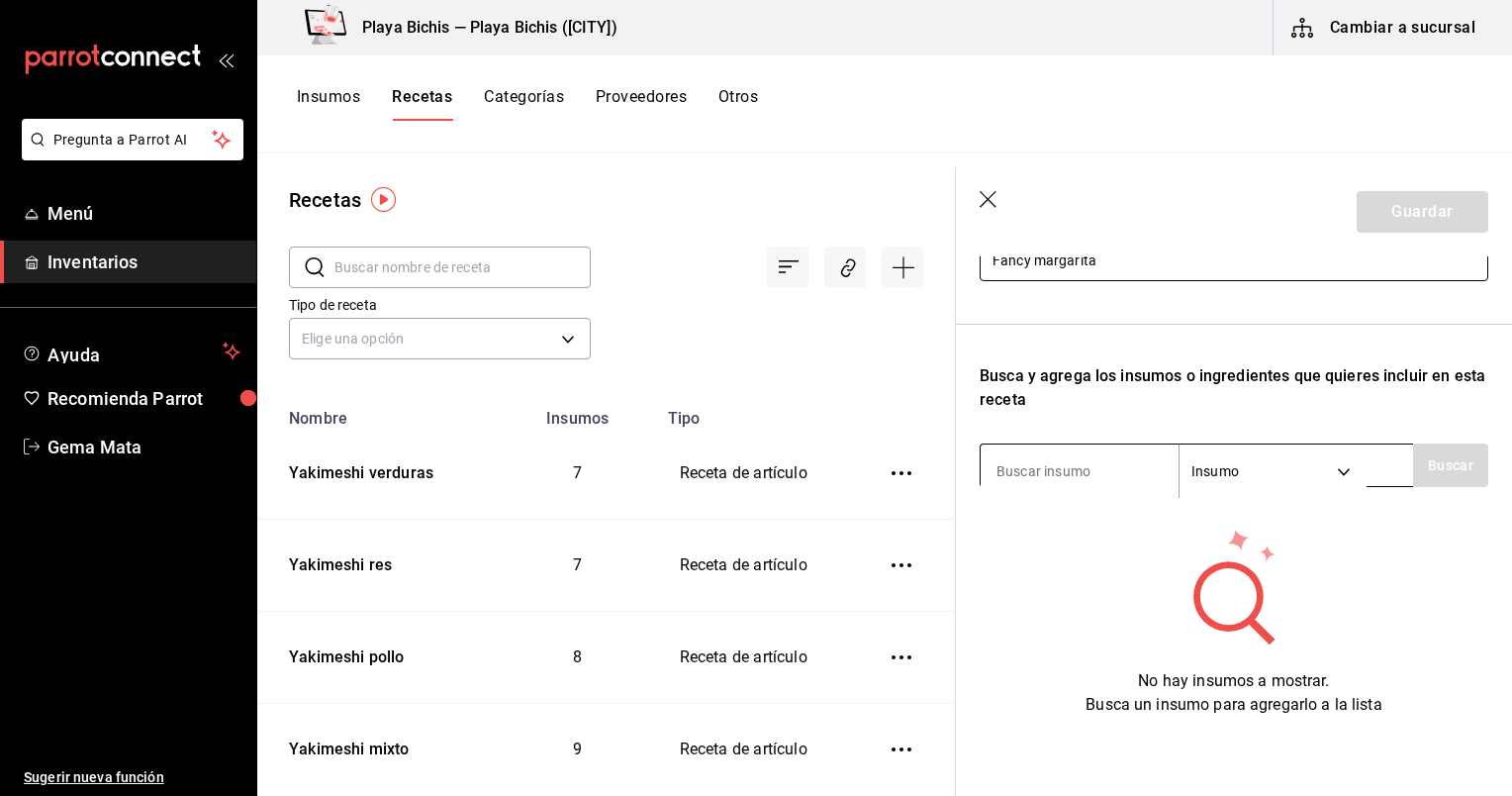 type on "Fancy margarita" 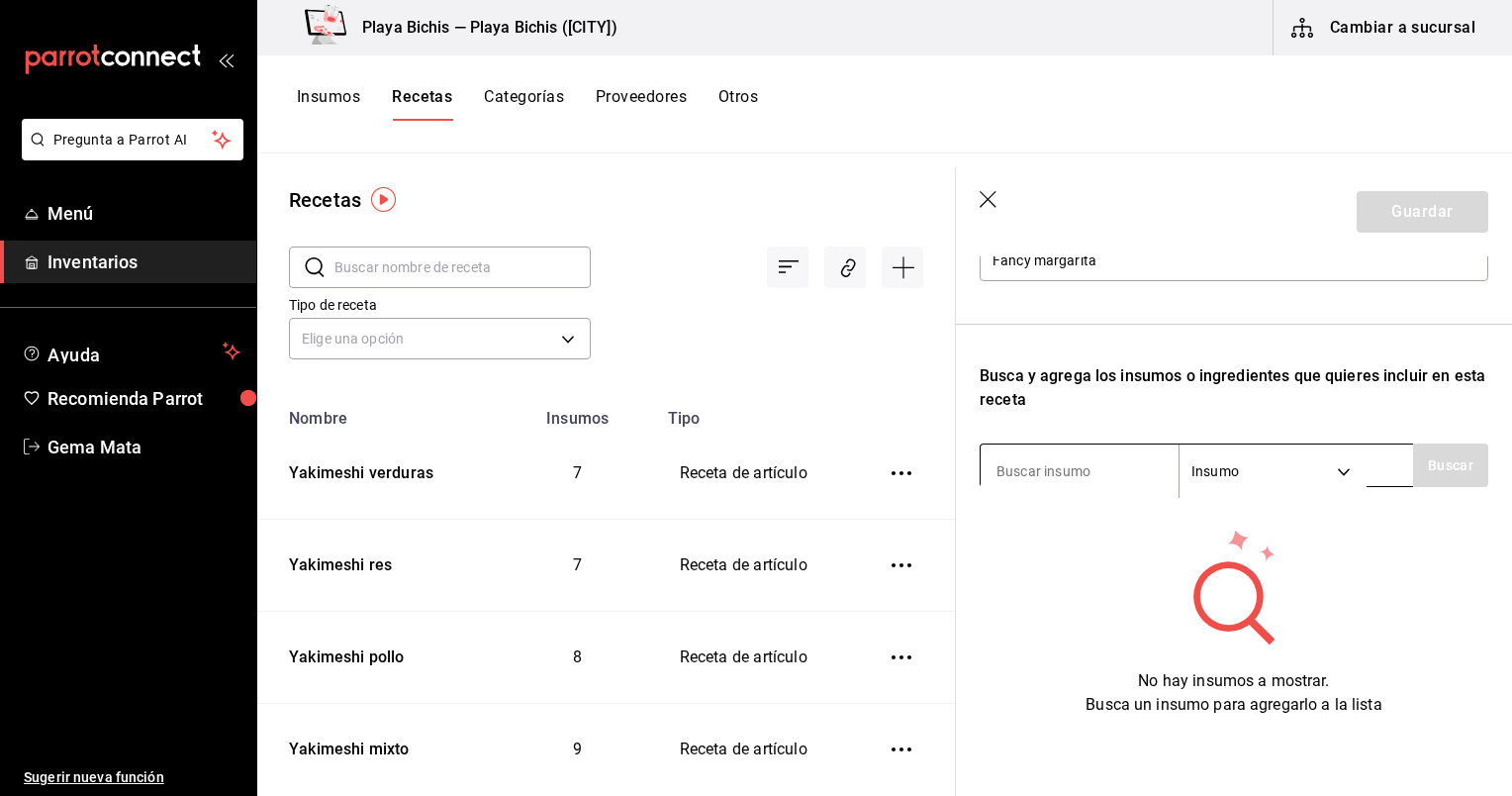 click at bounding box center (1080, 471) 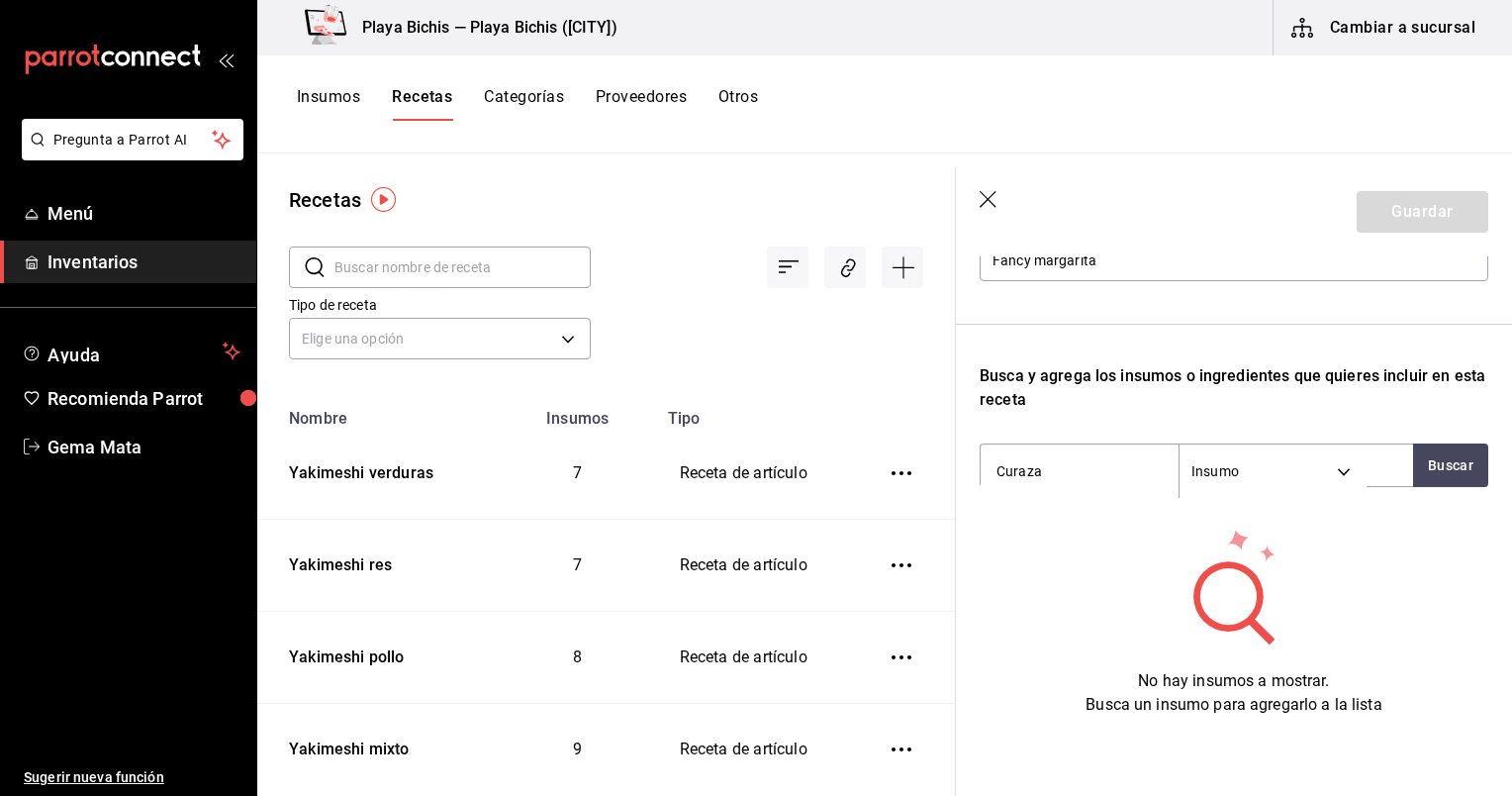 type on "Curazao" 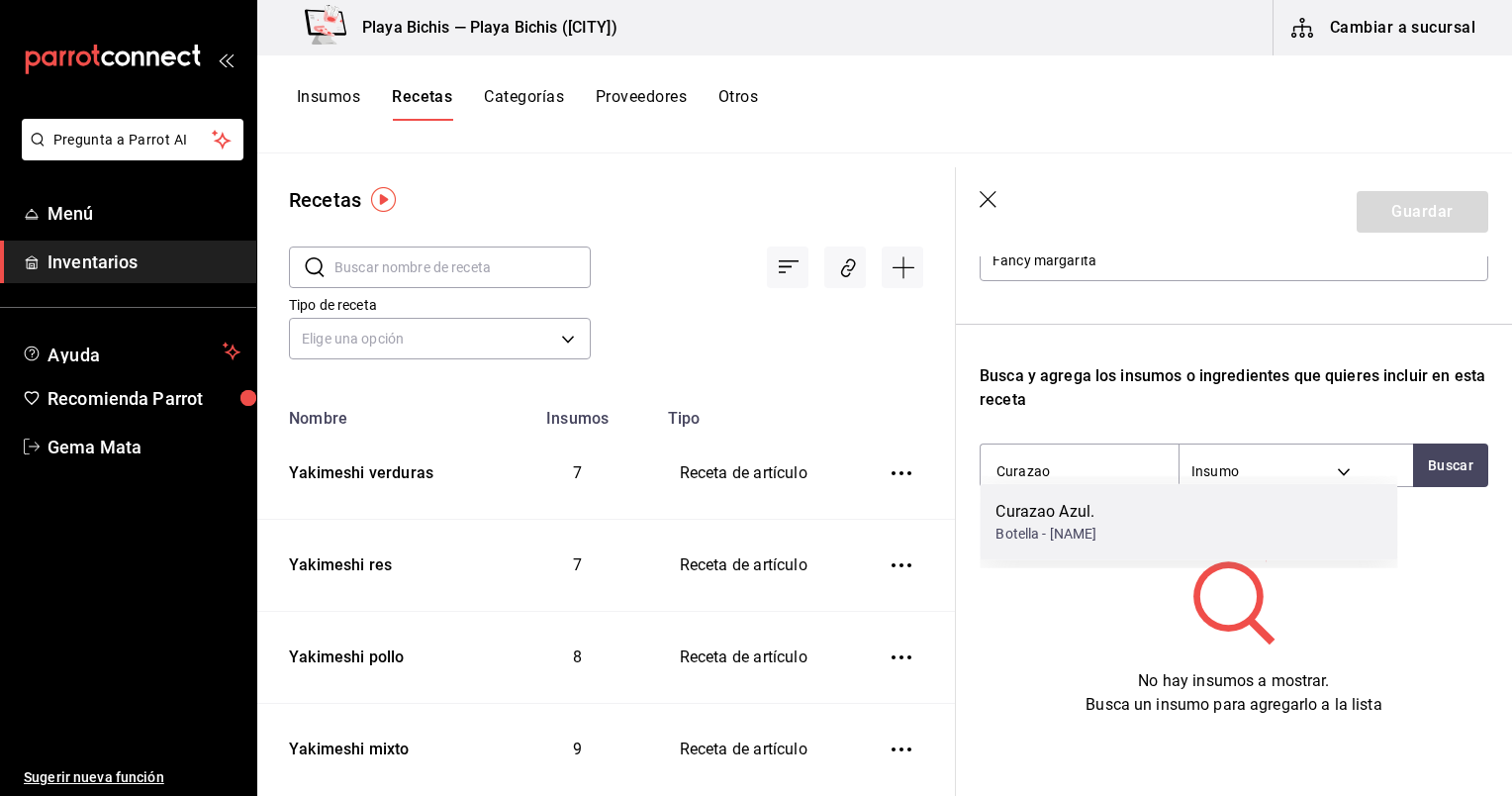 click on "Botella - [NAME]" at bounding box center (1046, 534) 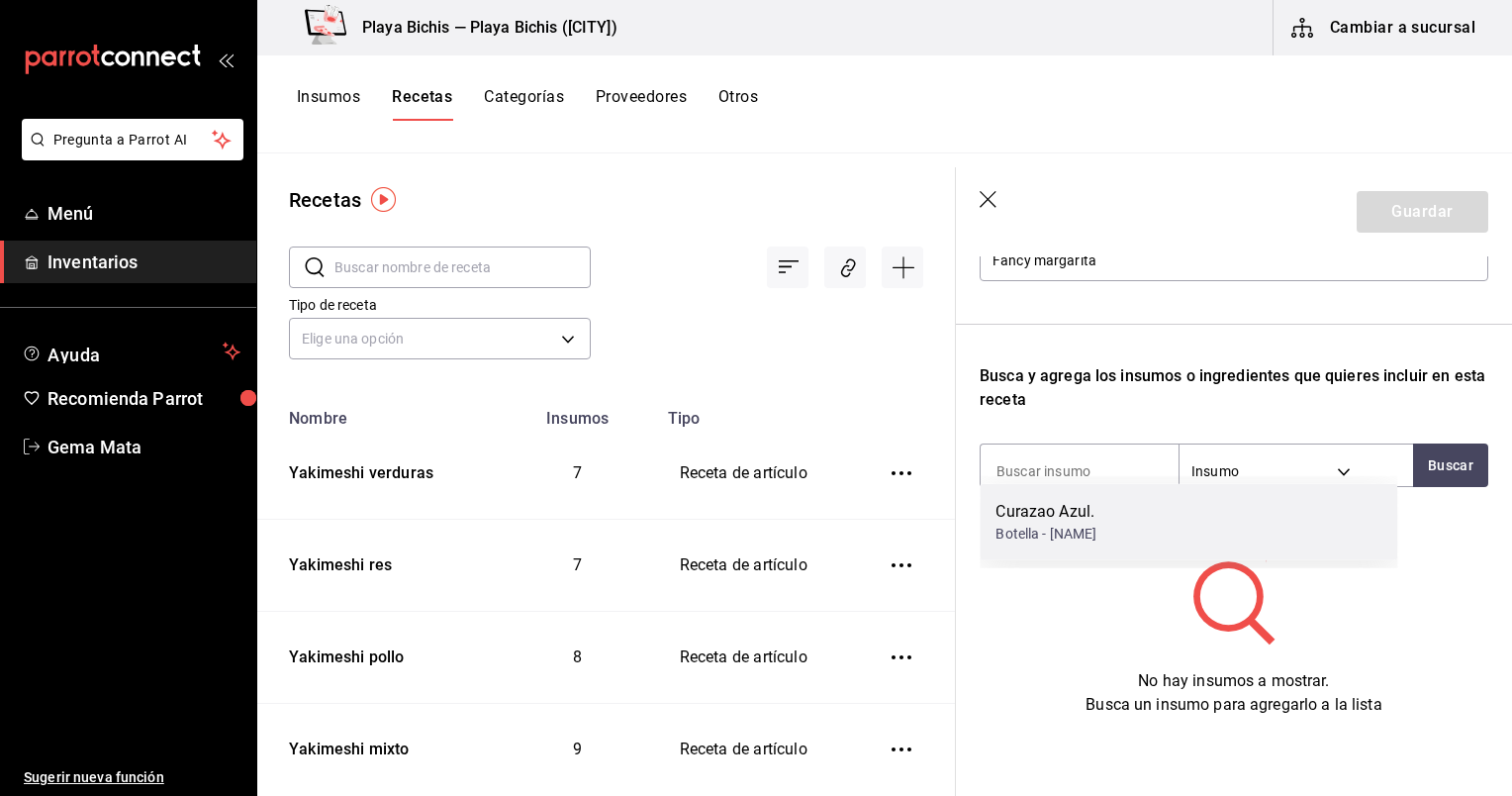 scroll, scrollTop: 233, scrollLeft: 0, axis: vertical 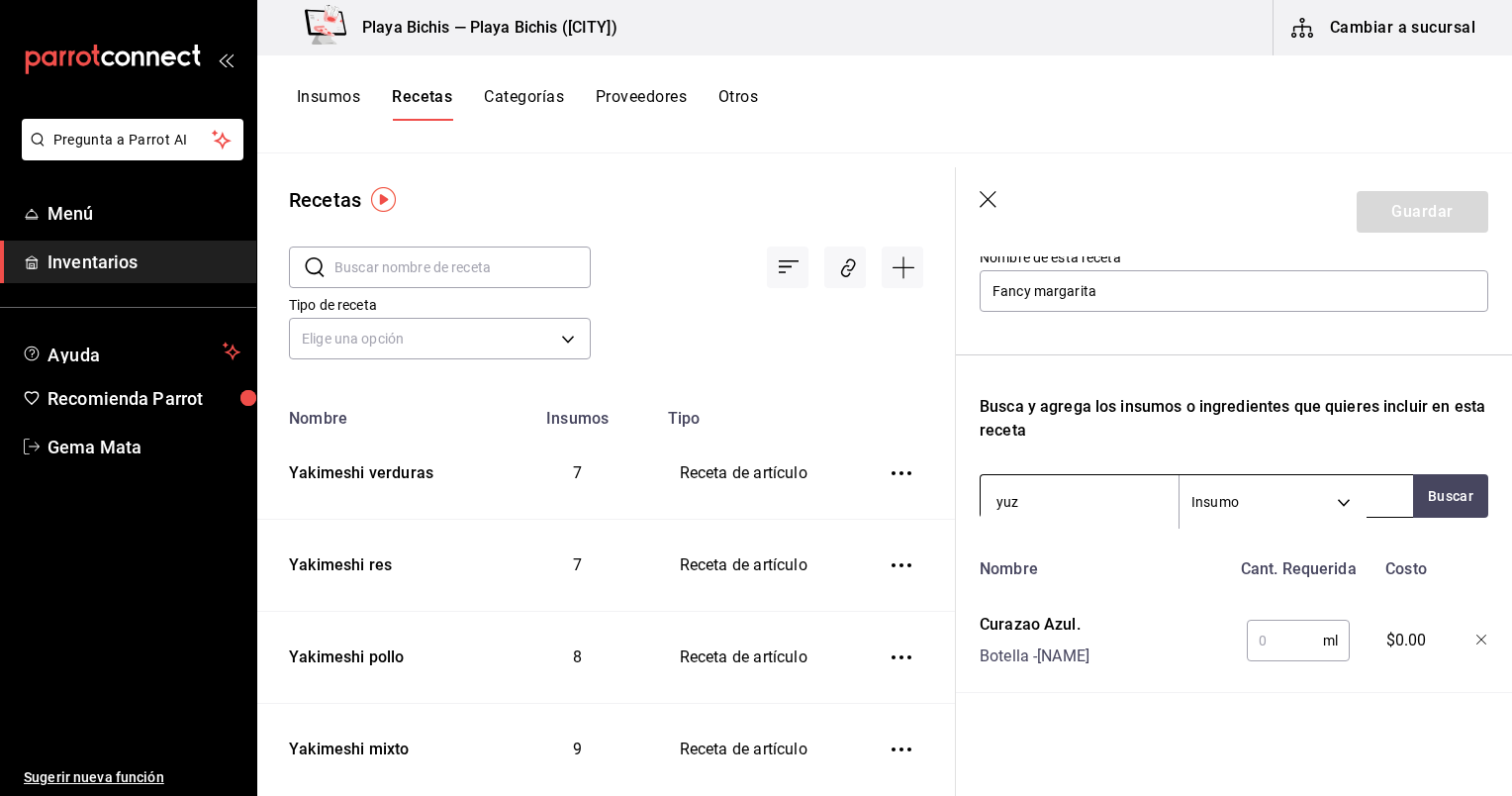 type on "yuzu" 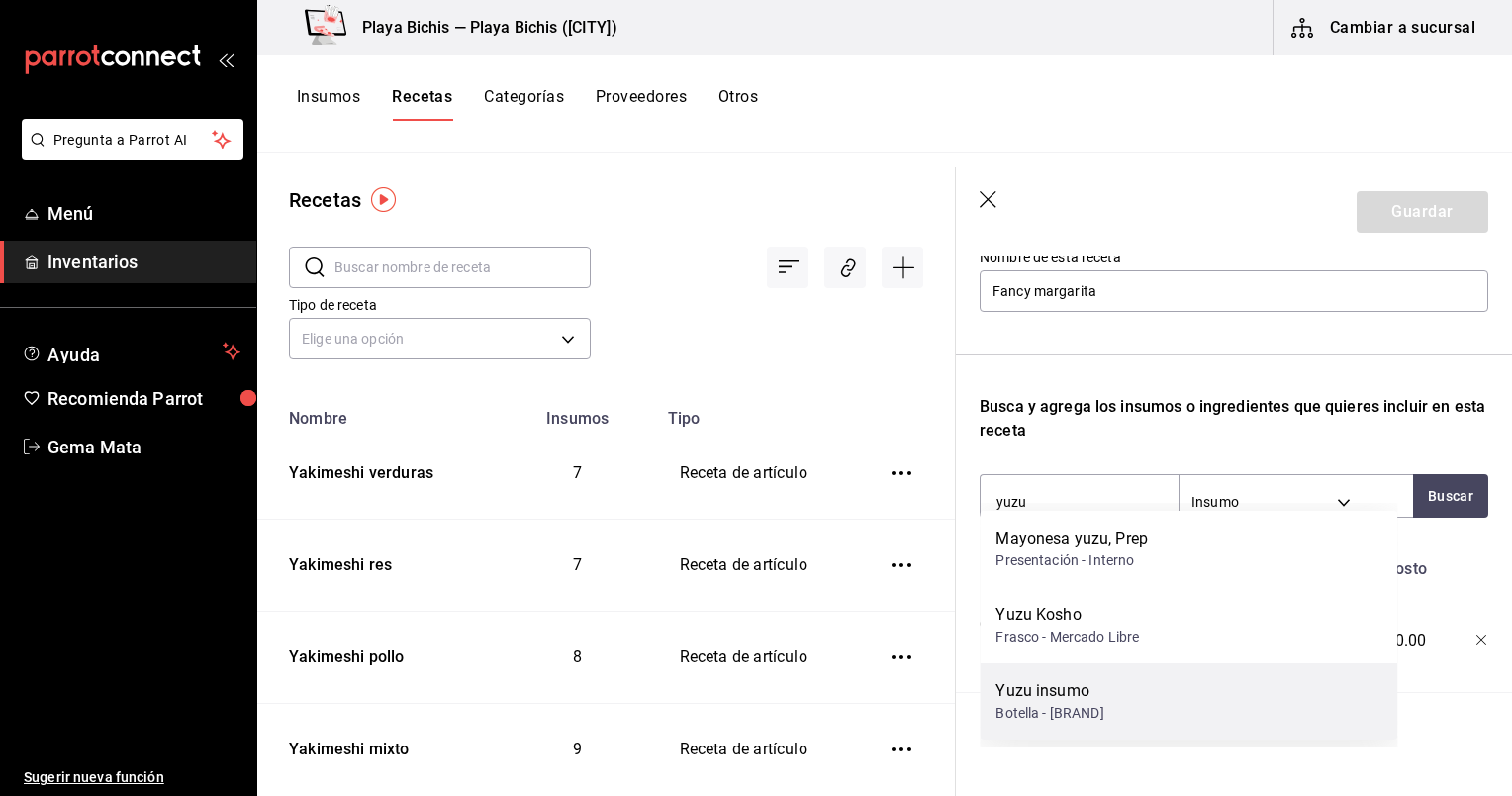 click on "Yuzu insumo" at bounding box center (1049, 691) 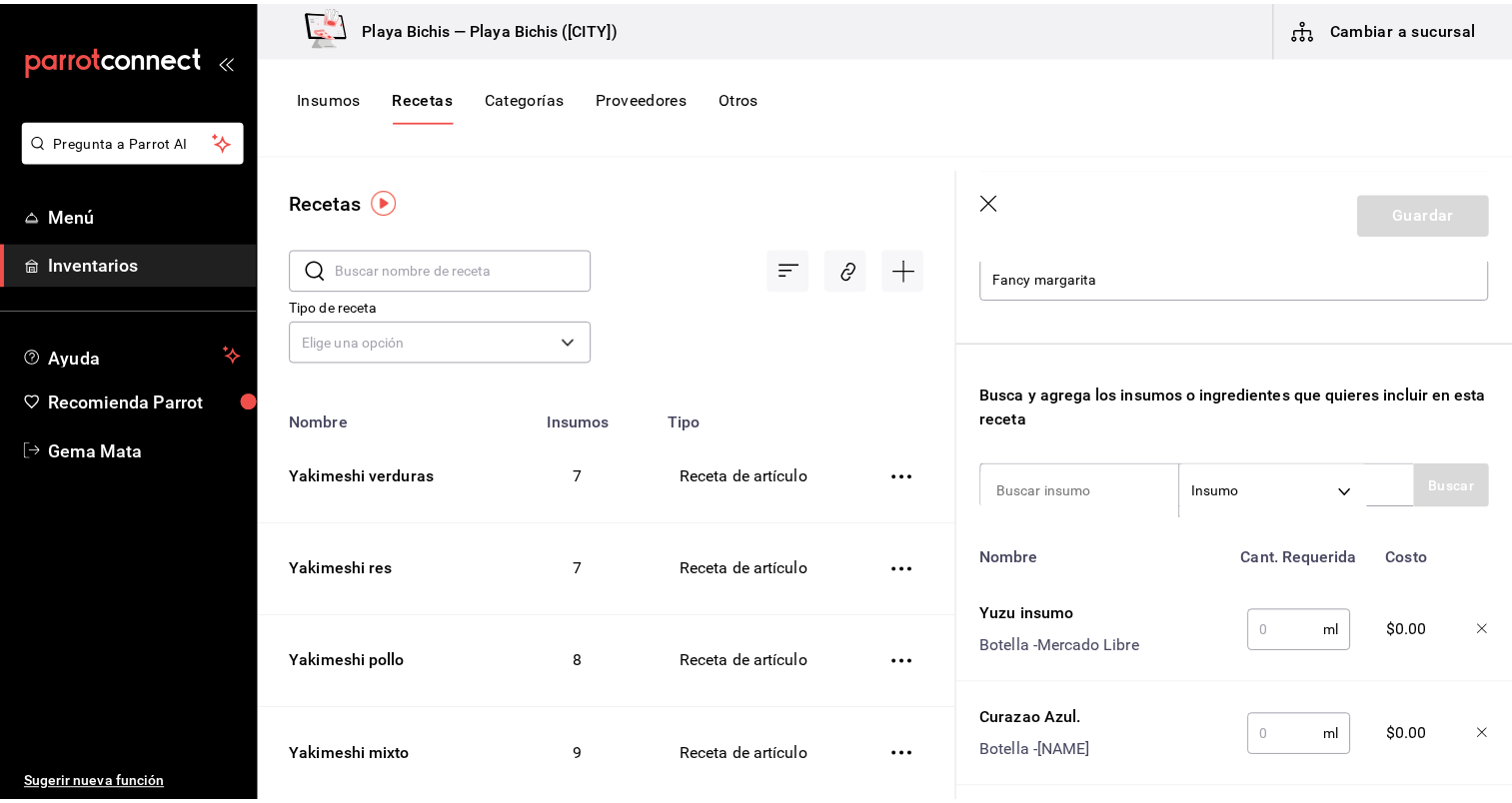 scroll, scrollTop: 262, scrollLeft: 0, axis: vertical 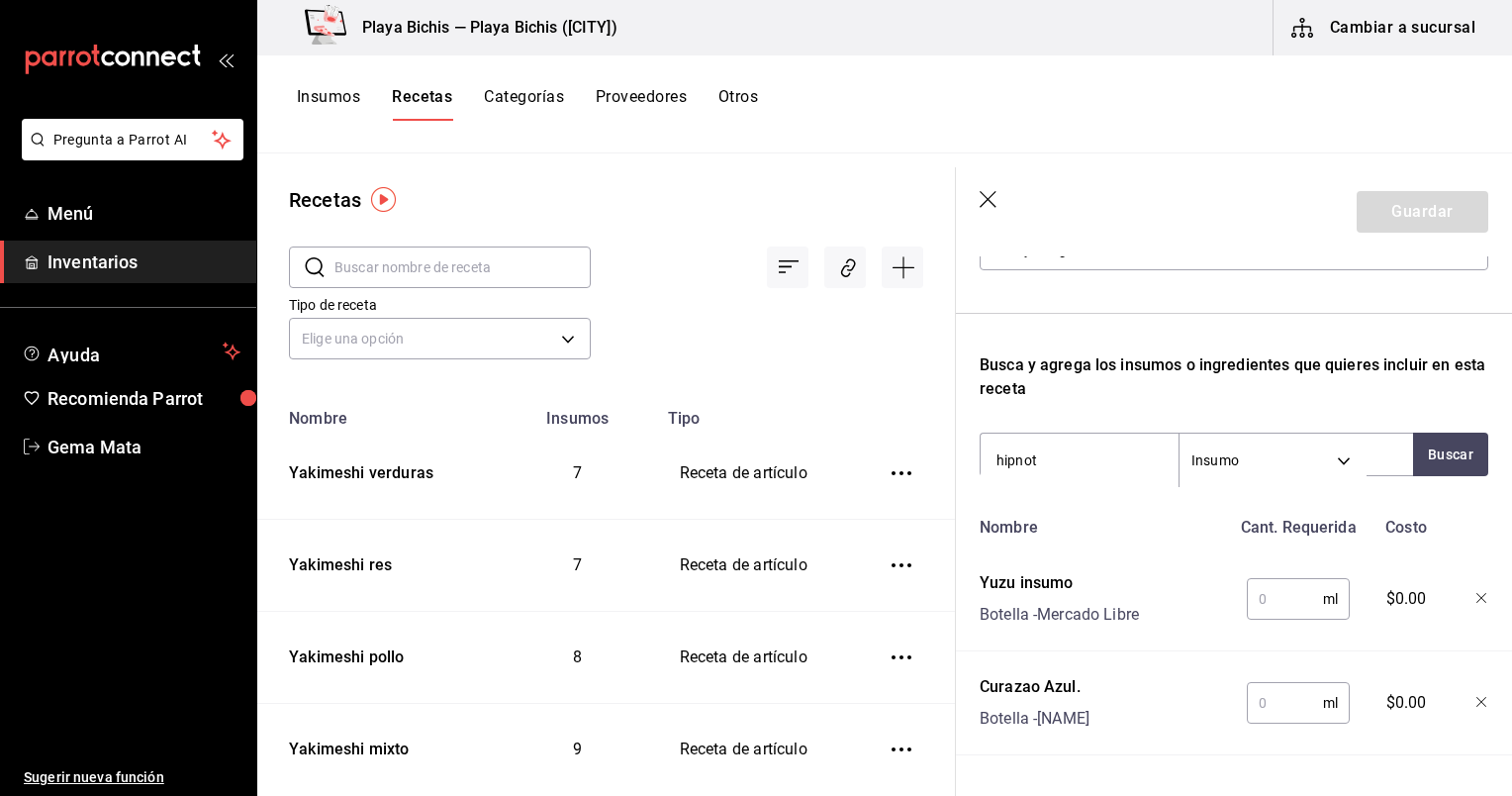type on "hipnoti" 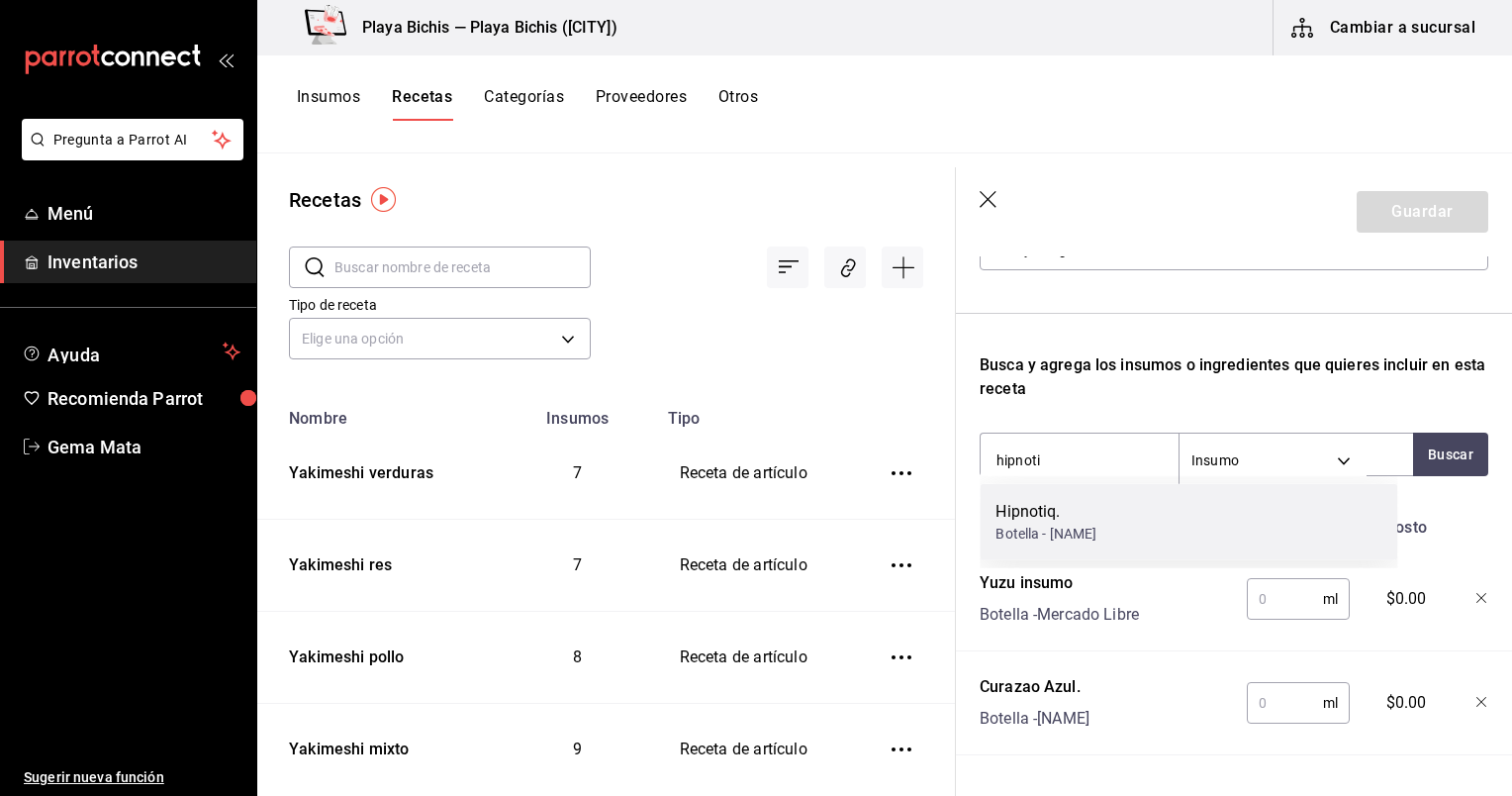 click on "Botella - [NAME]" at bounding box center [1046, 534] 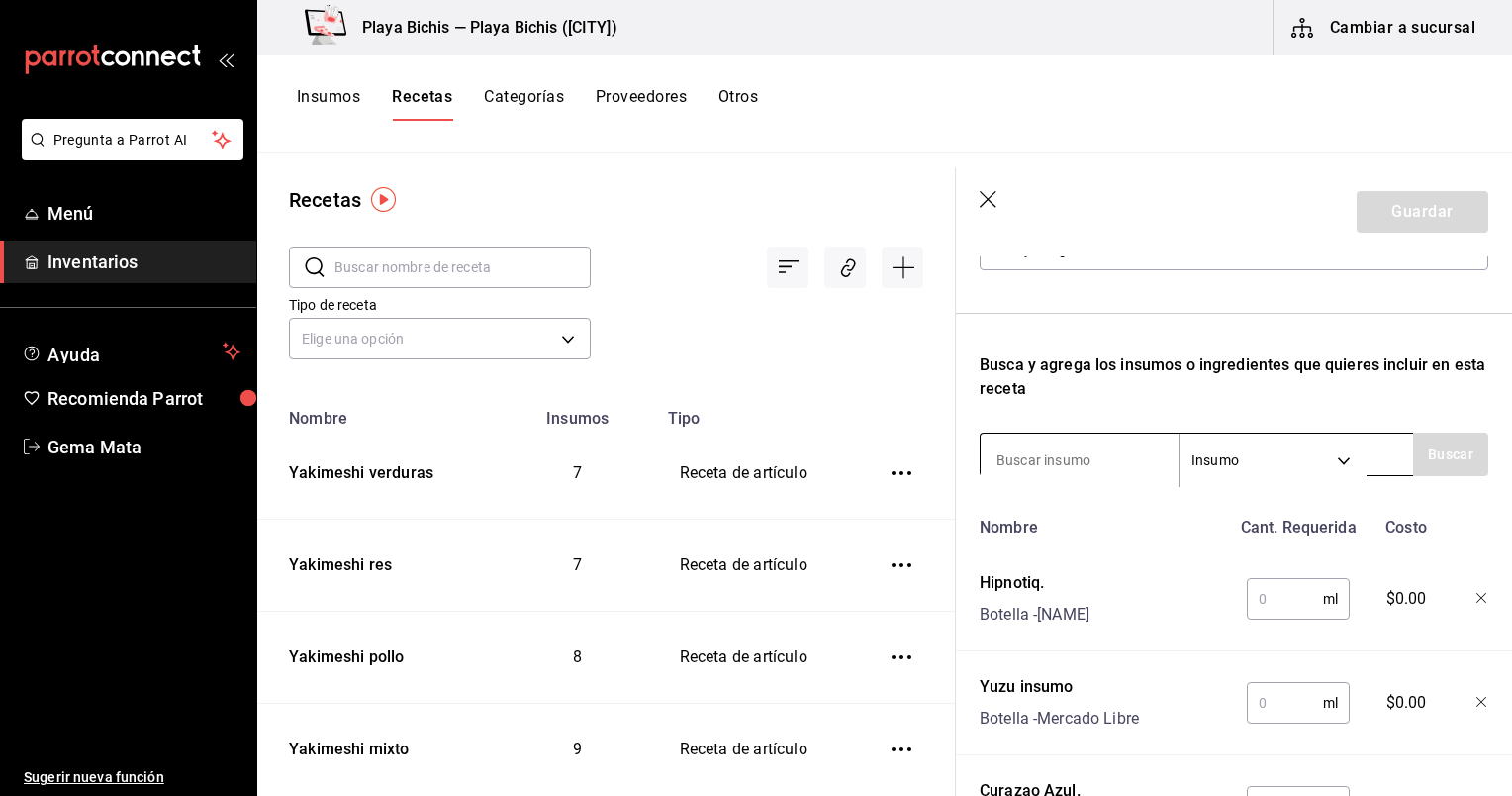 click at bounding box center (1080, 460) 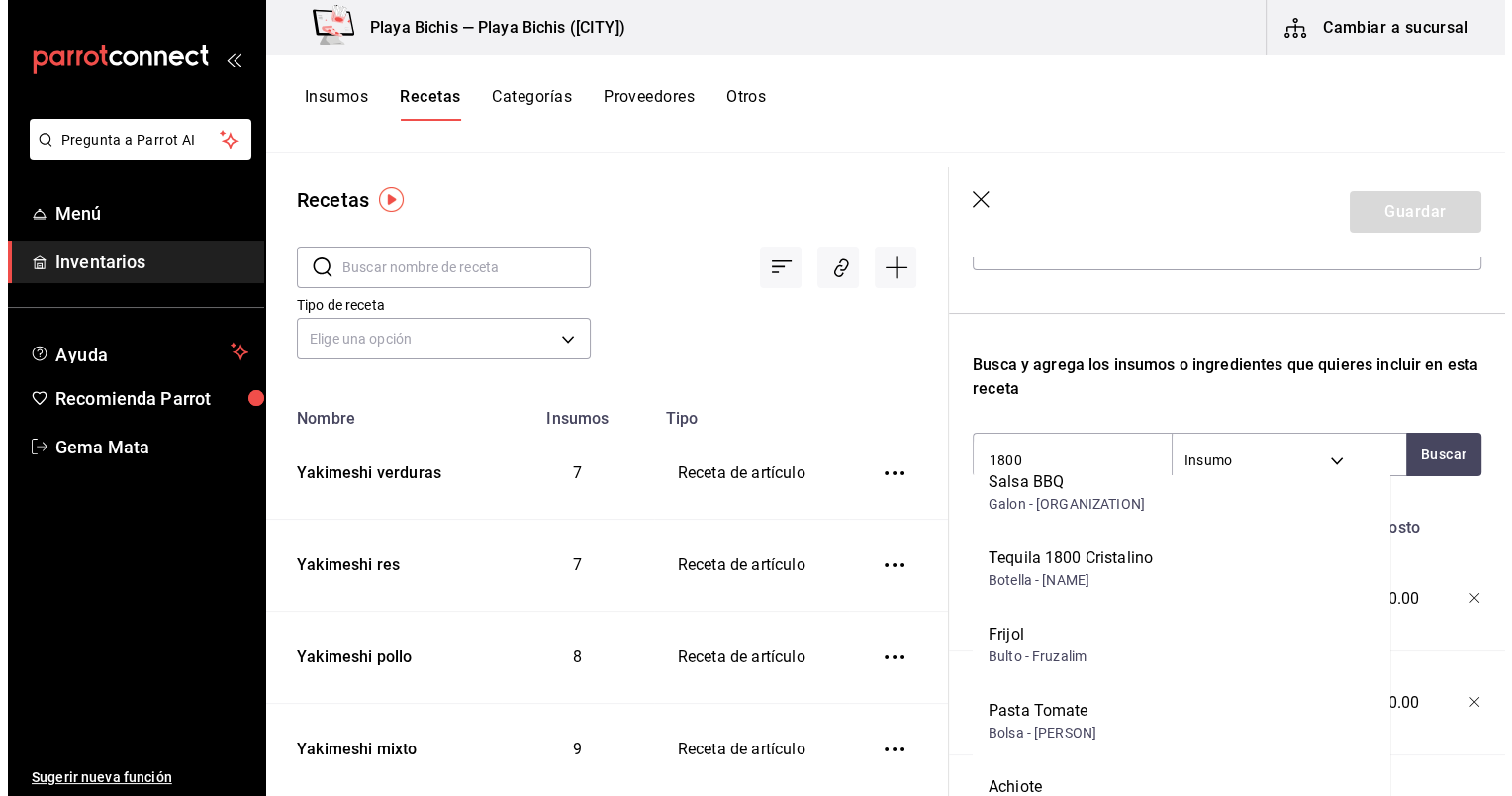scroll, scrollTop: 182, scrollLeft: 0, axis: vertical 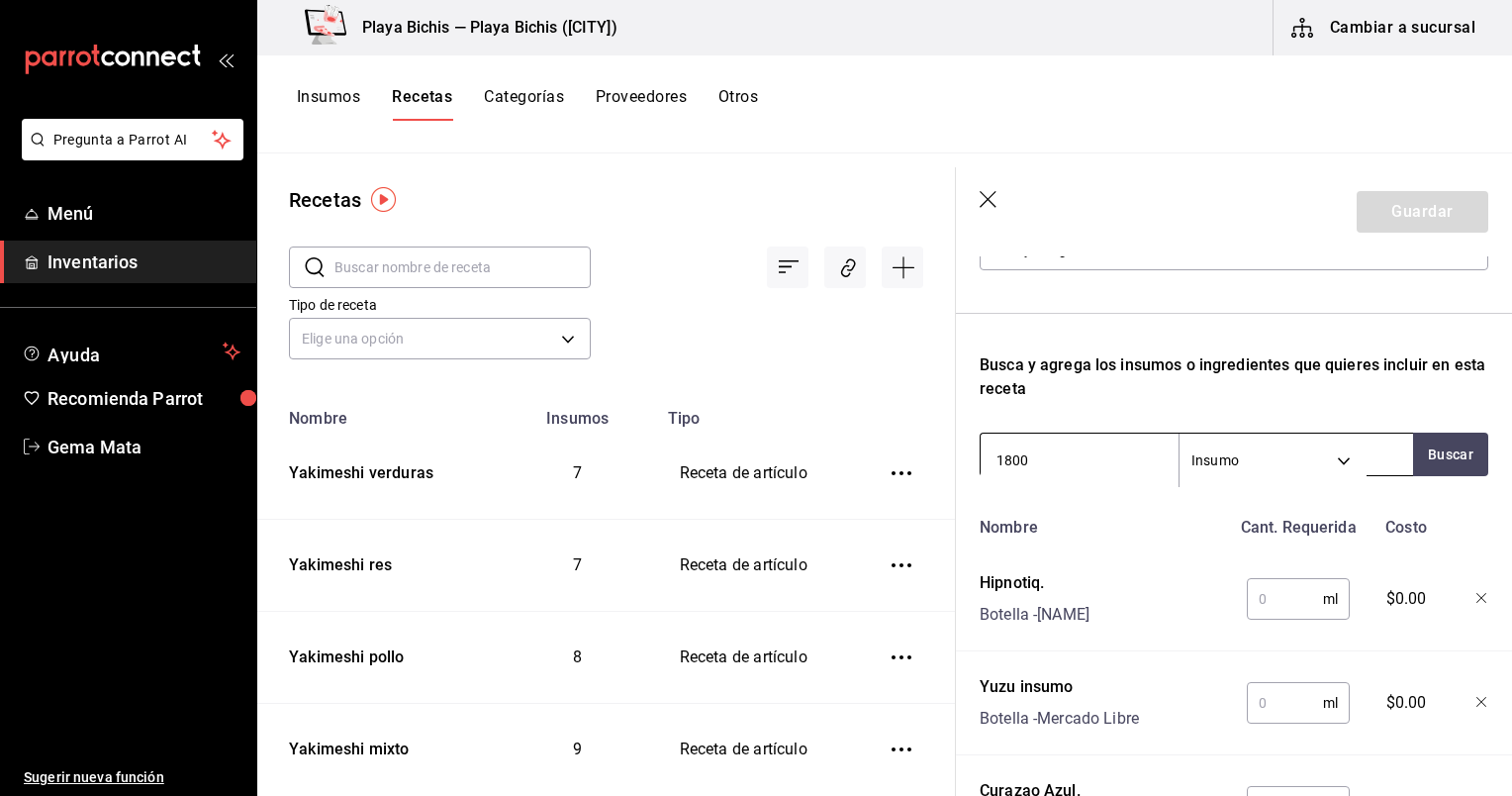 type on "1800" 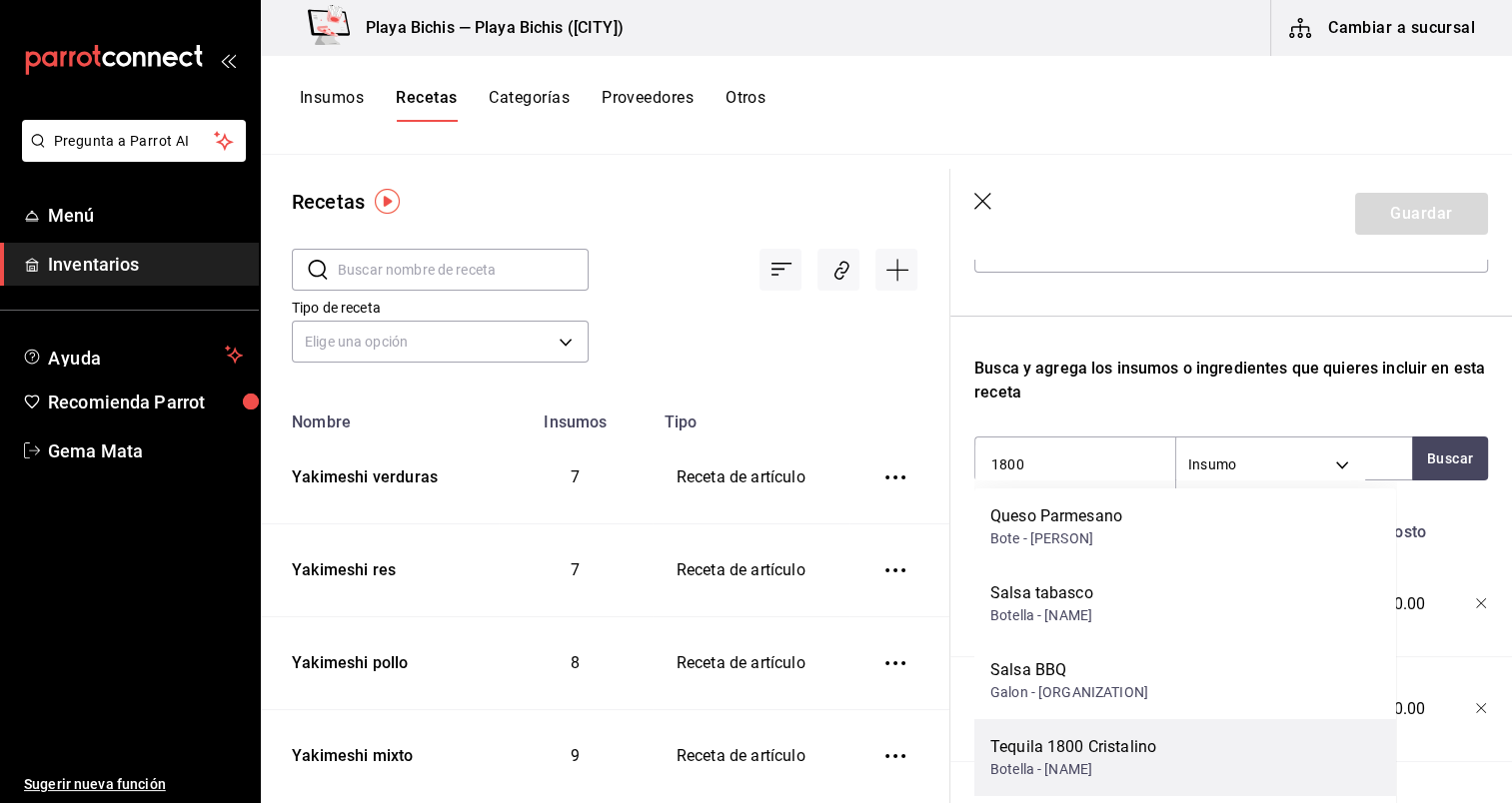 click on "Botella - [NAME]" at bounding box center (1073, 769) 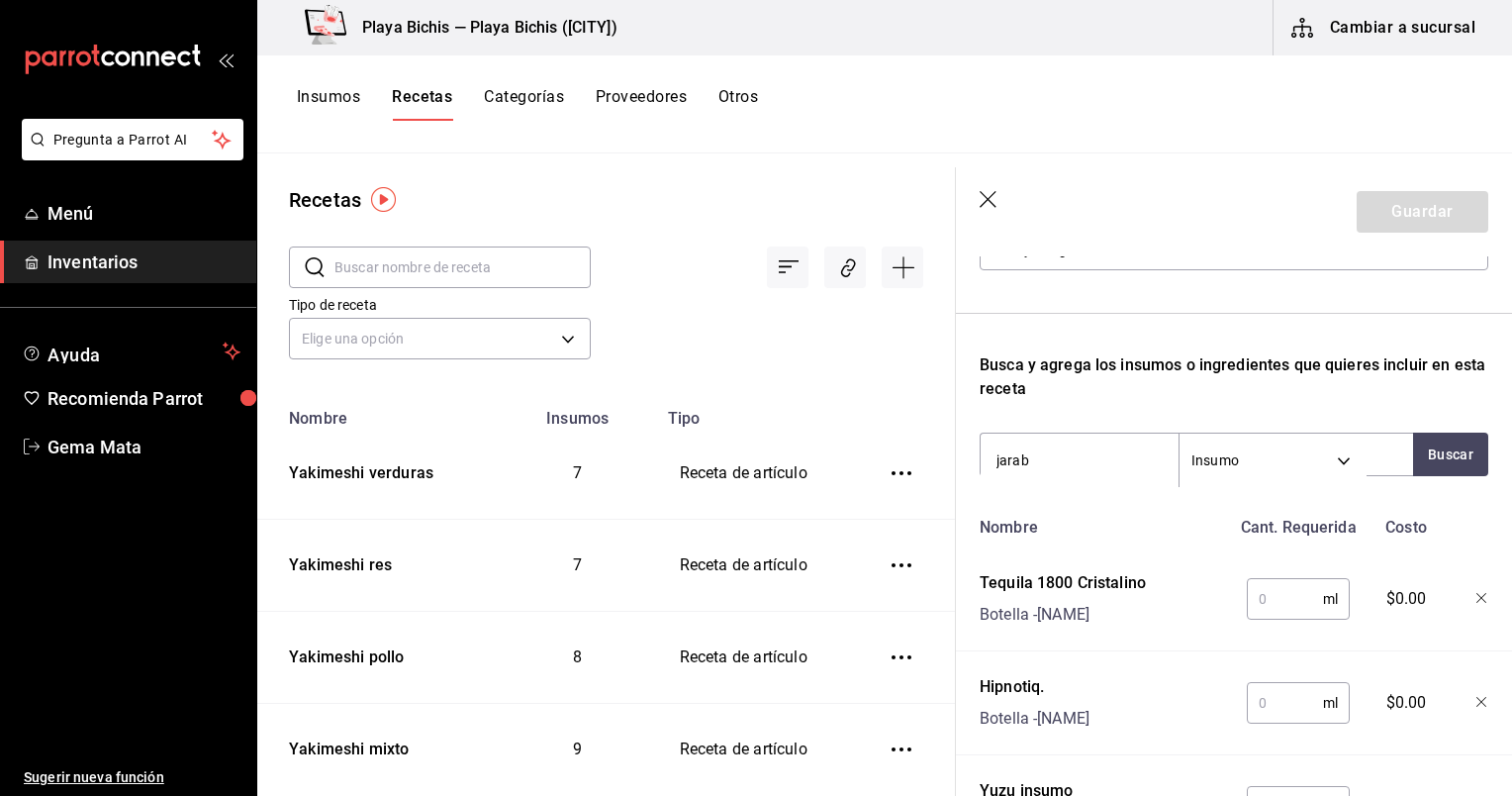type on "jarabe" 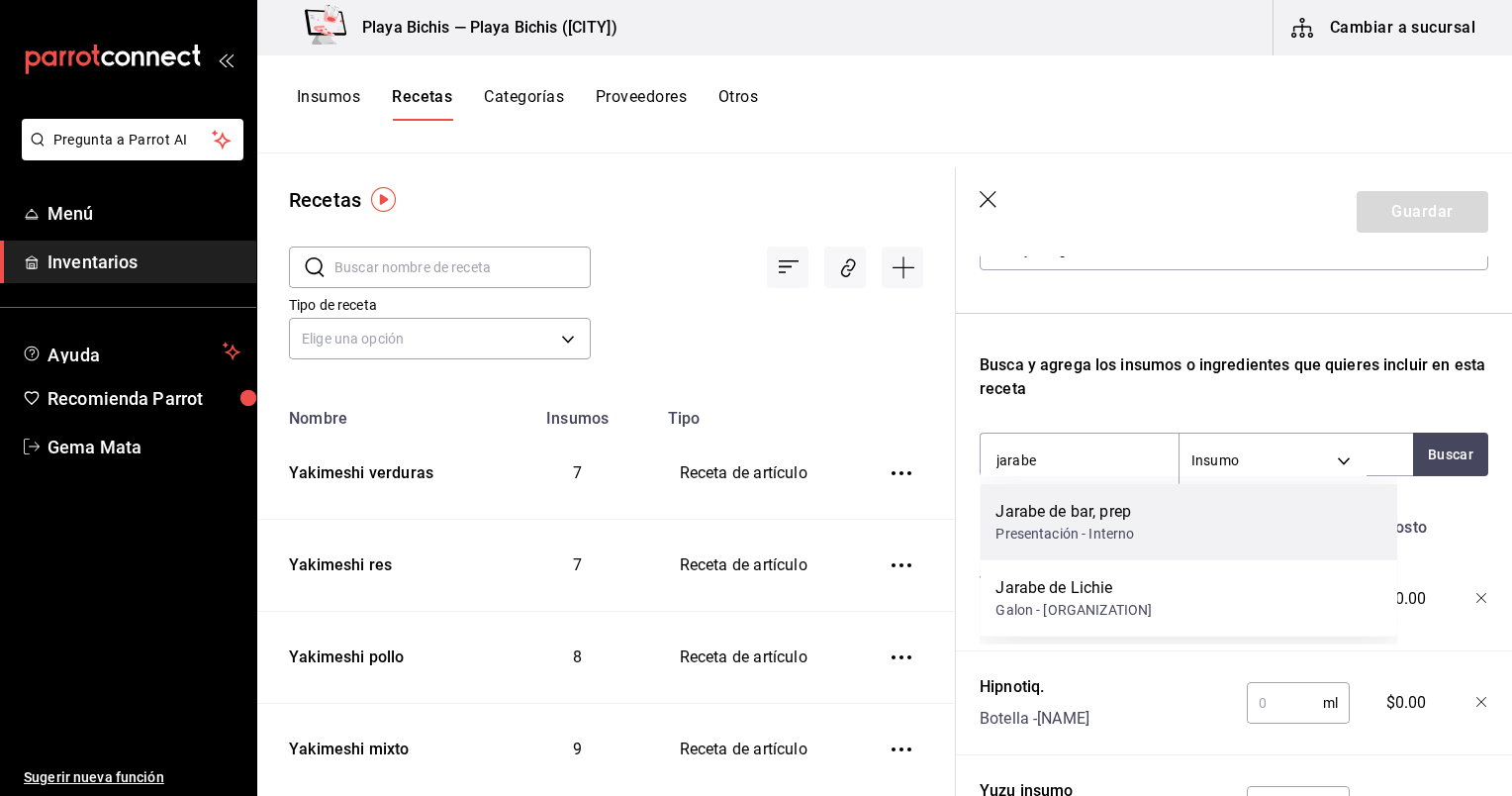 click on "Presentación - Interno" at bounding box center [1065, 534] 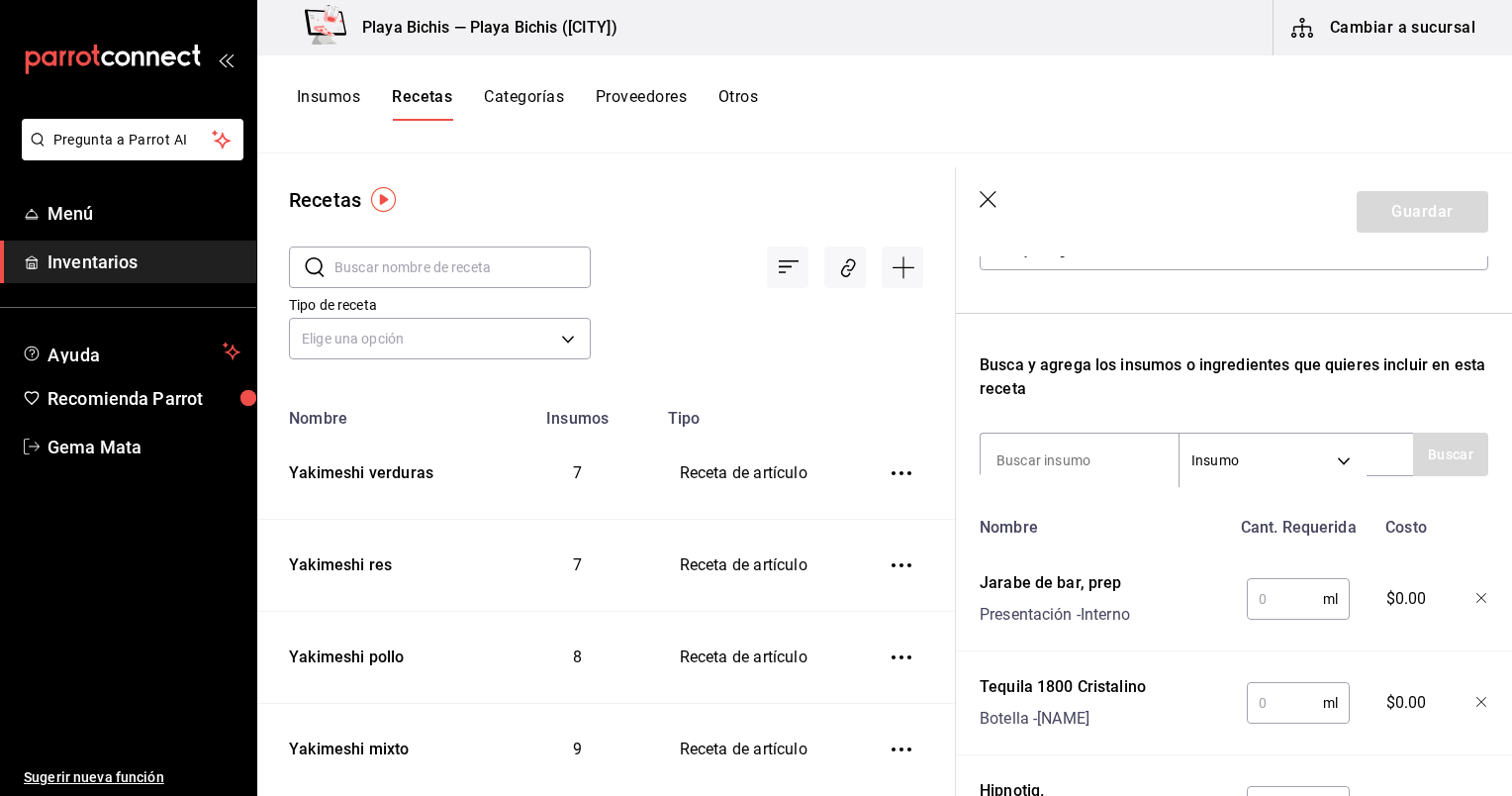 scroll, scrollTop: 648, scrollLeft: 0, axis: vertical 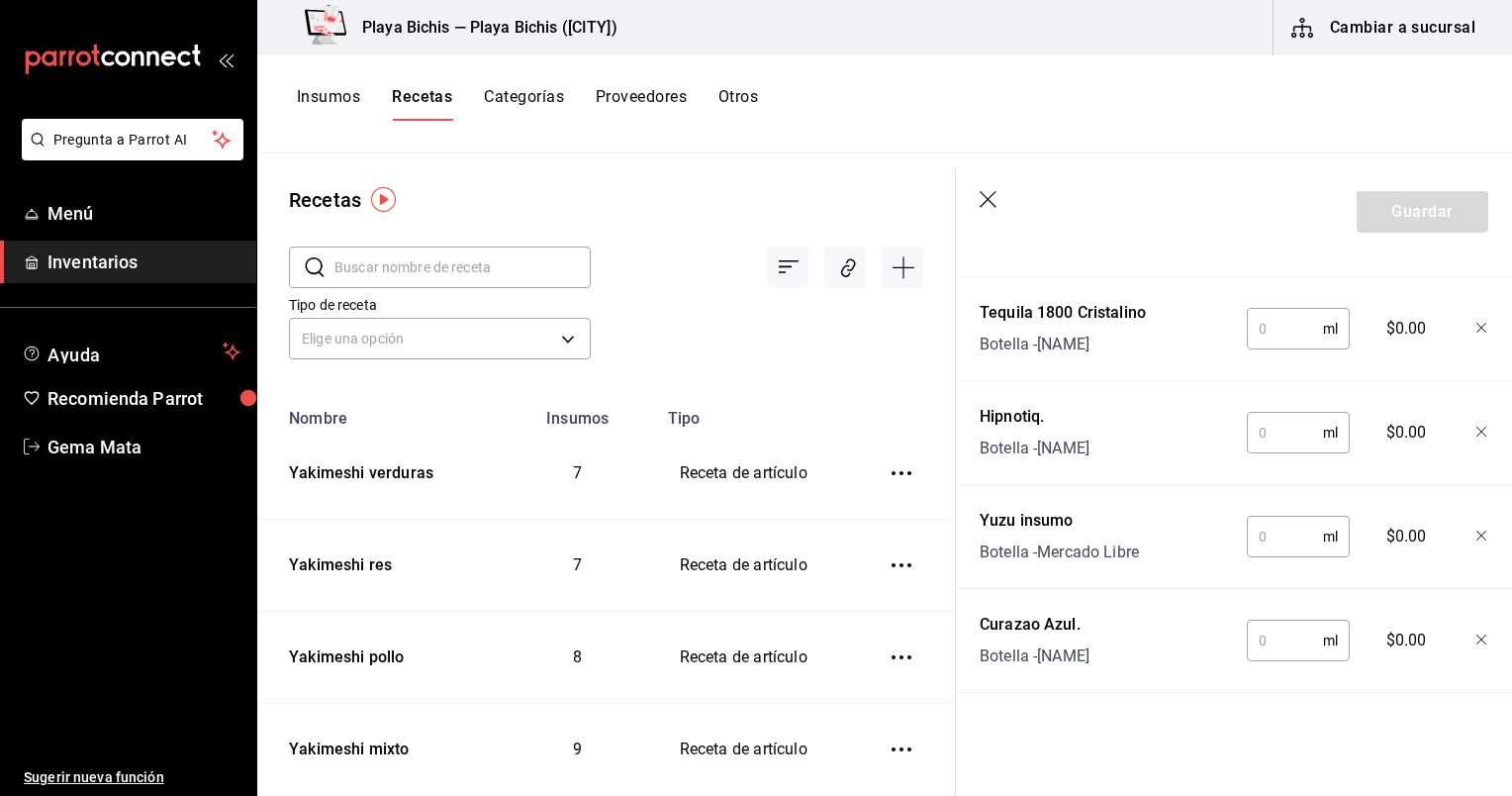 click on "ml ​" at bounding box center [1294, 637] 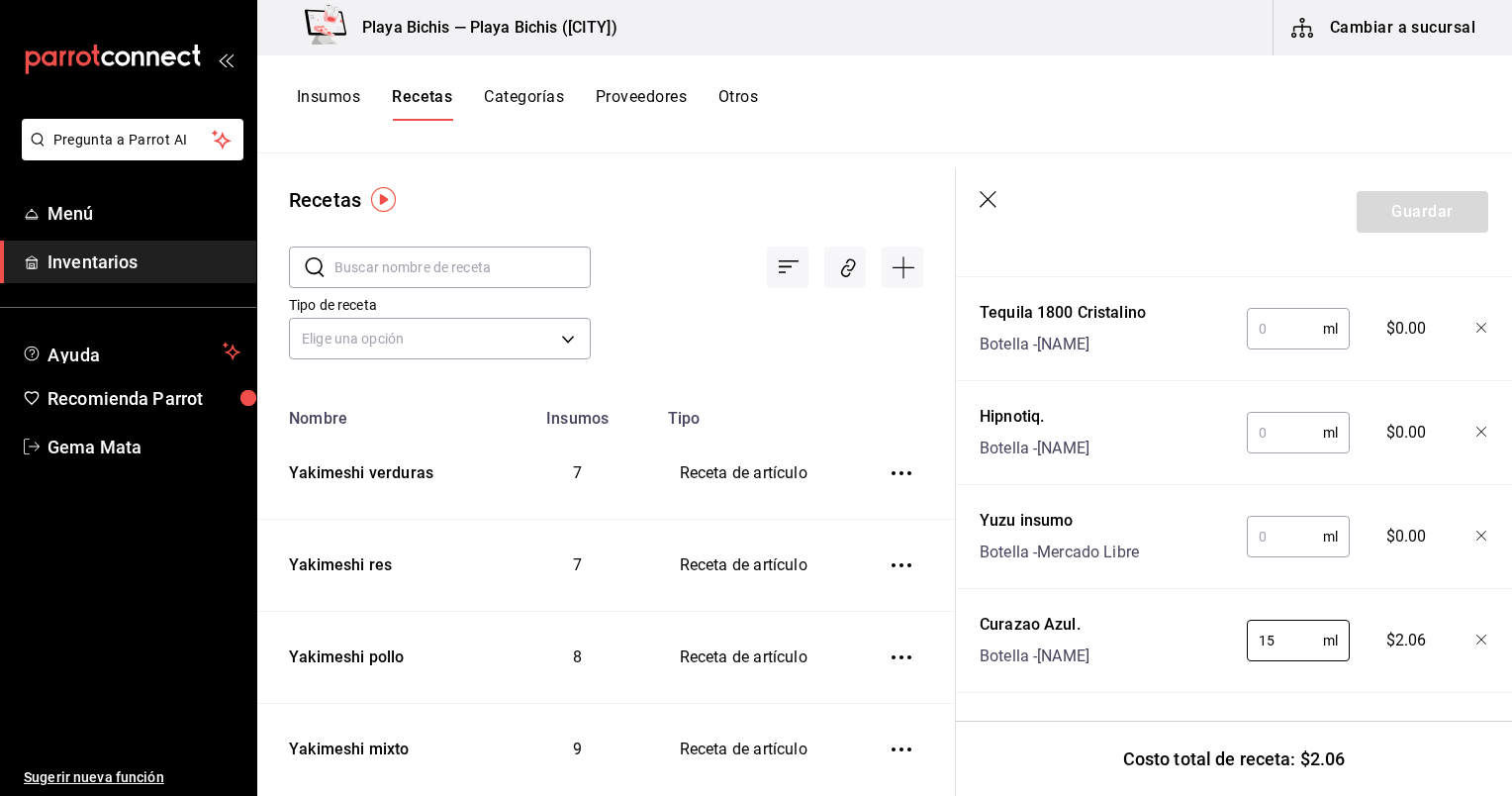 type on "15" 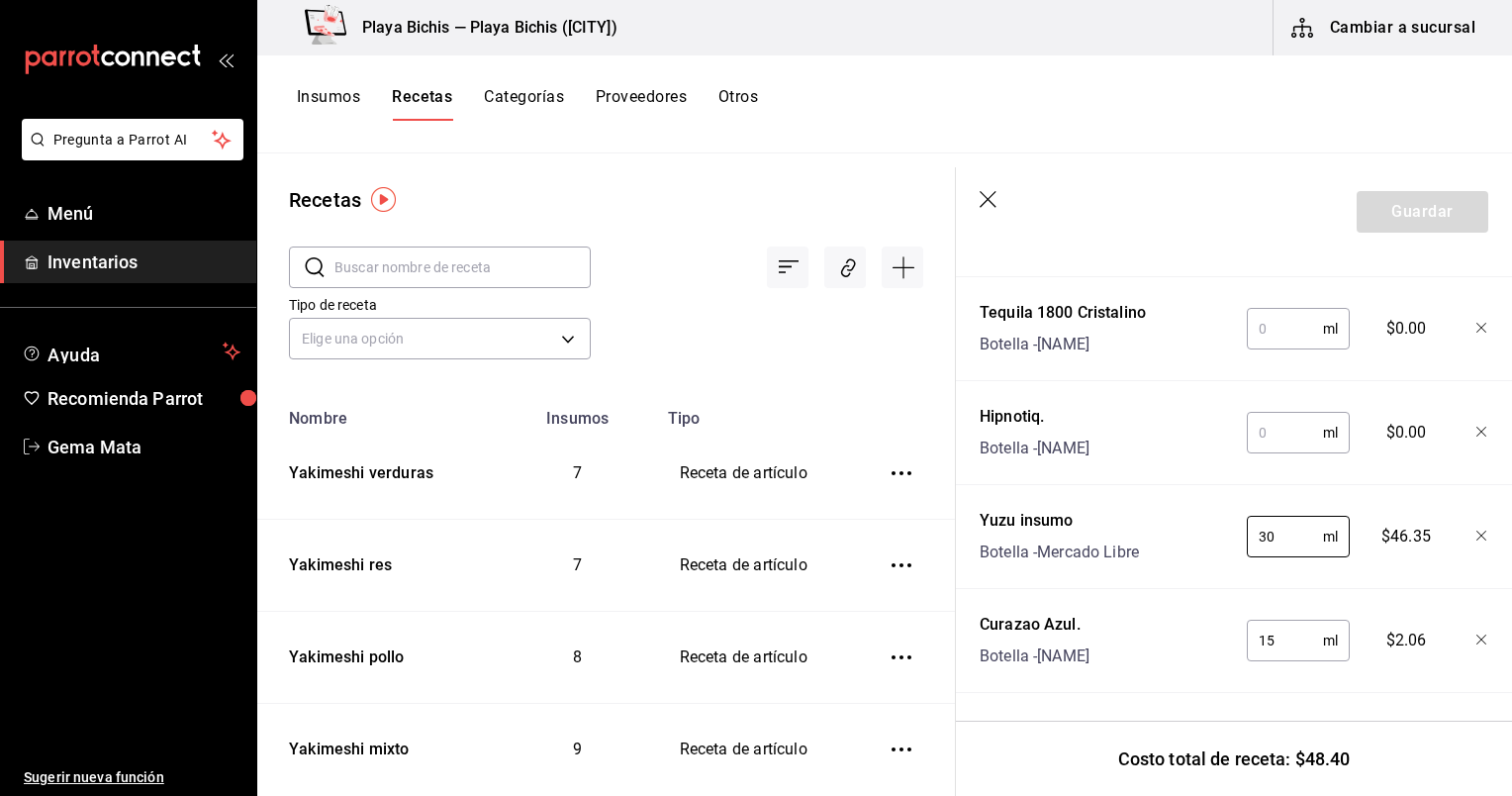 type on "30" 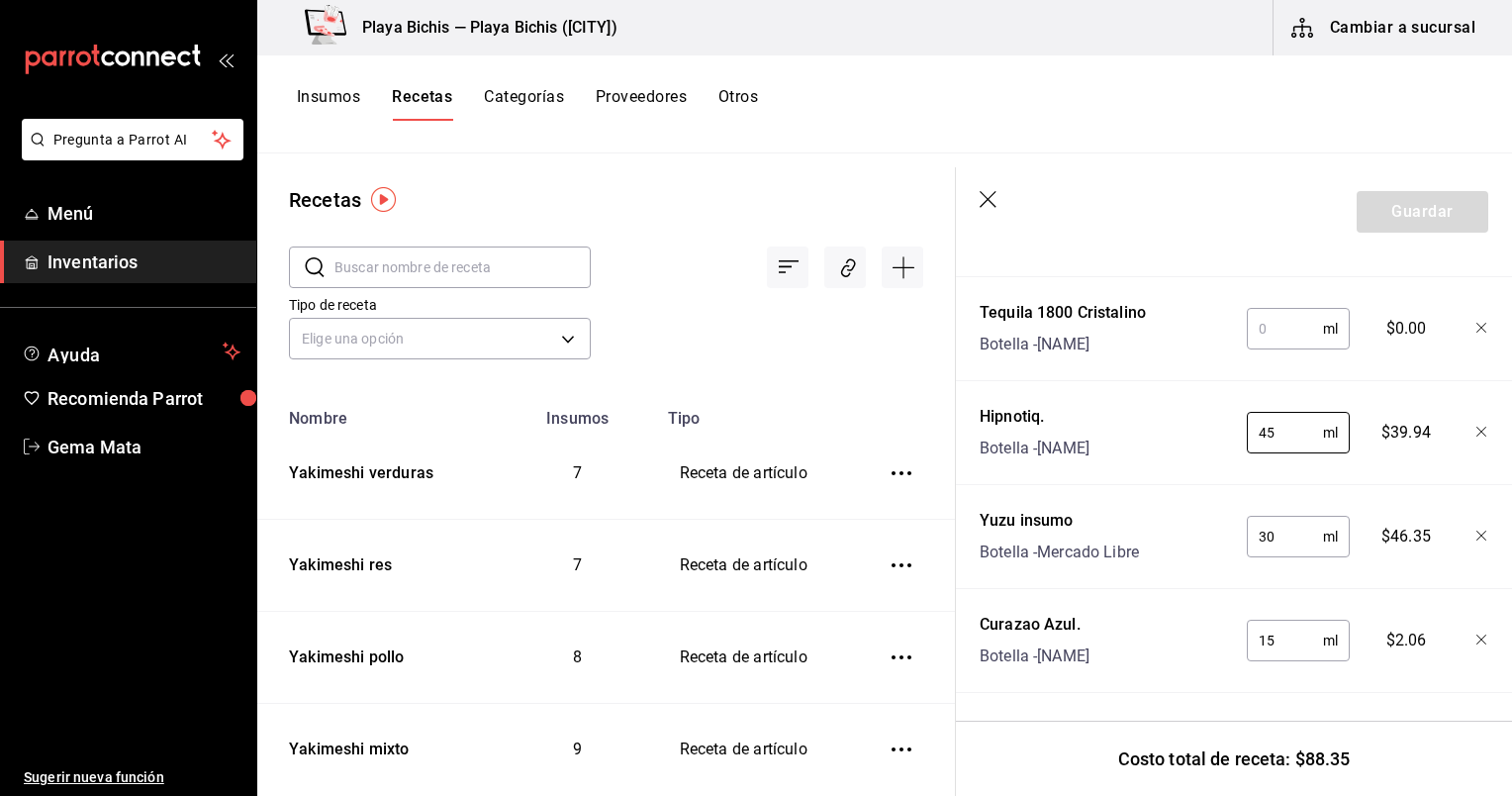 type on "45" 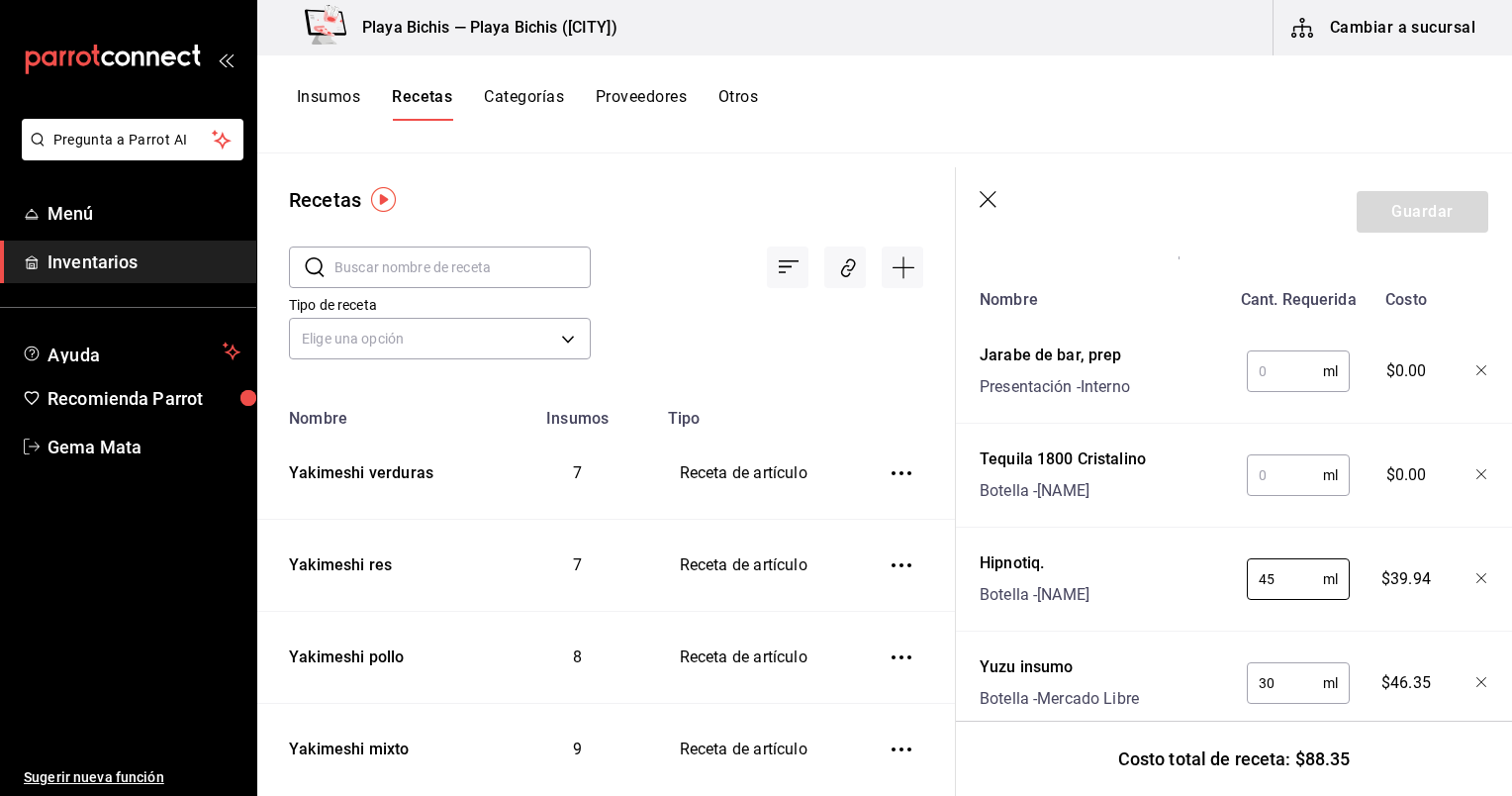 scroll, scrollTop: 486, scrollLeft: 0, axis: vertical 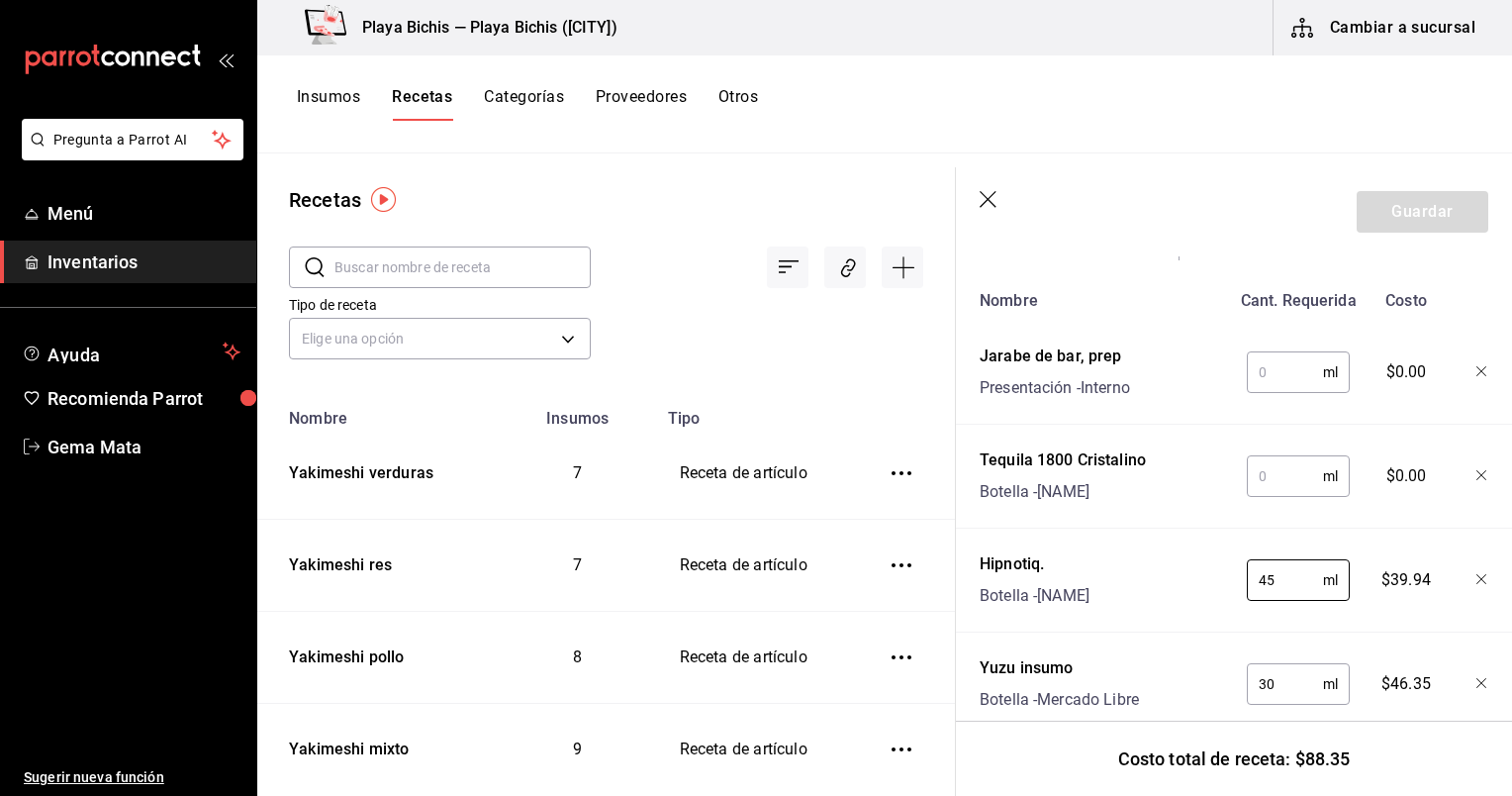 click at bounding box center [1284, 476] 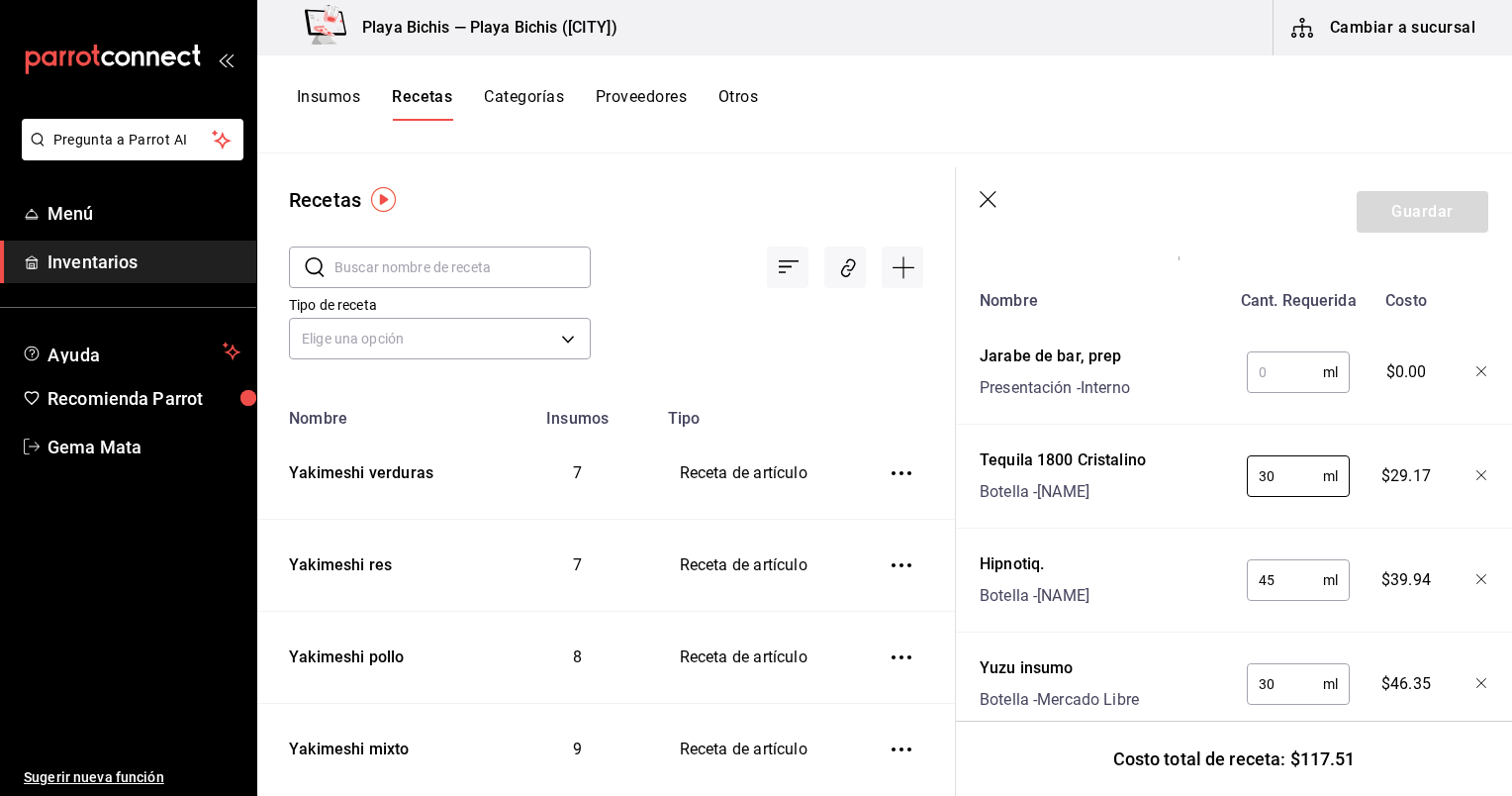 type on "30" 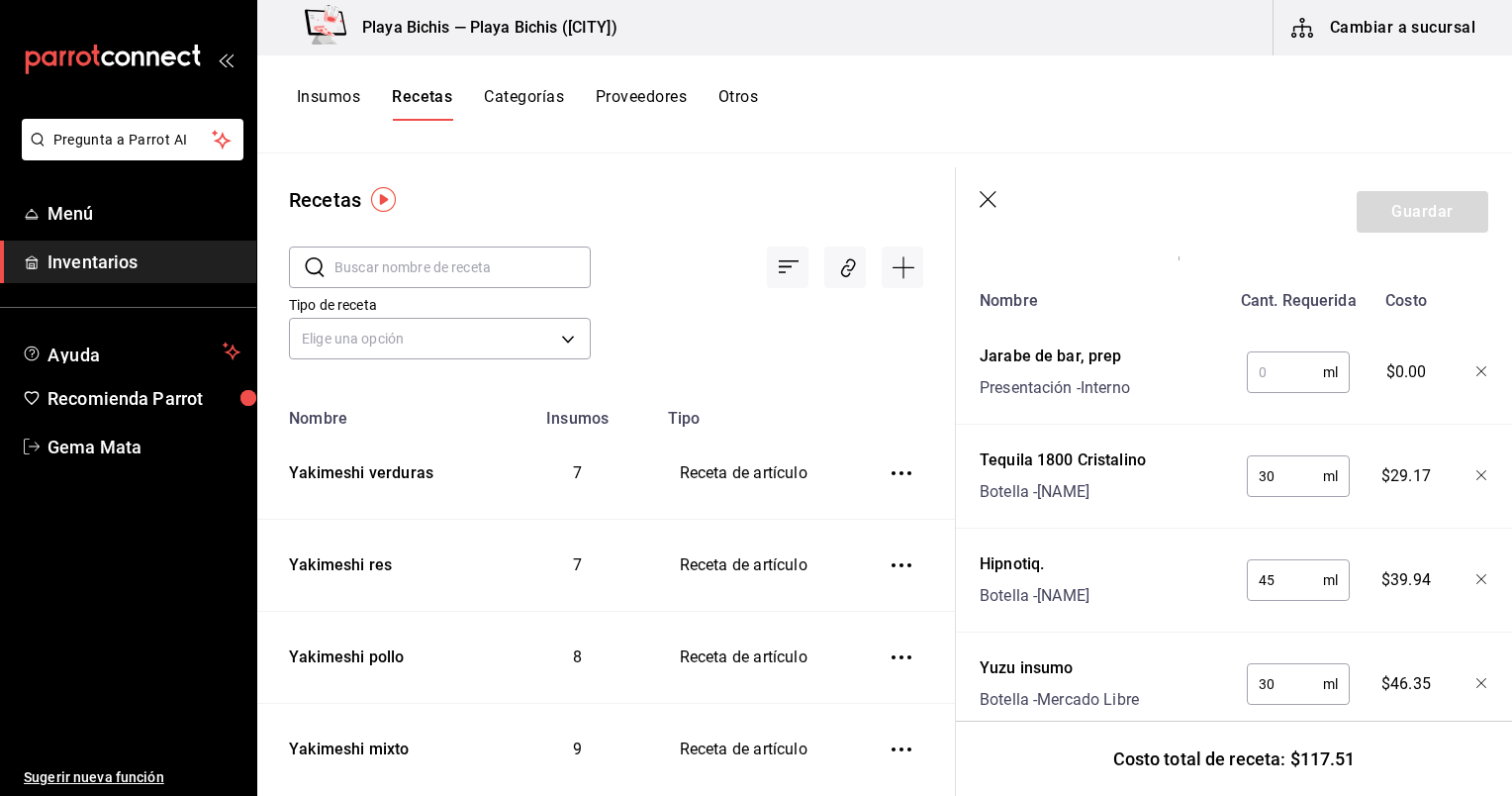 click at bounding box center [1284, 372] 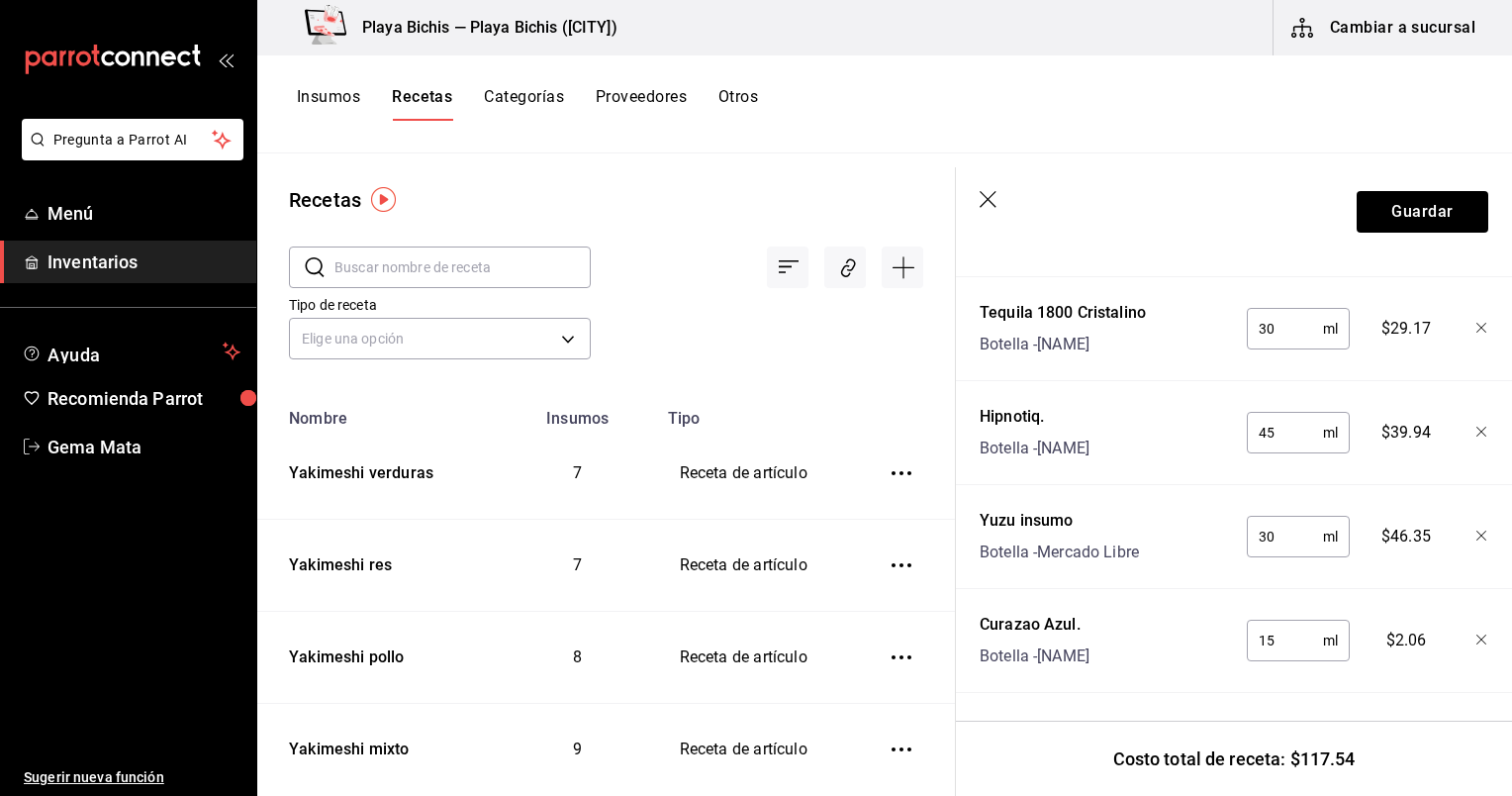 scroll, scrollTop: 0, scrollLeft: 0, axis: both 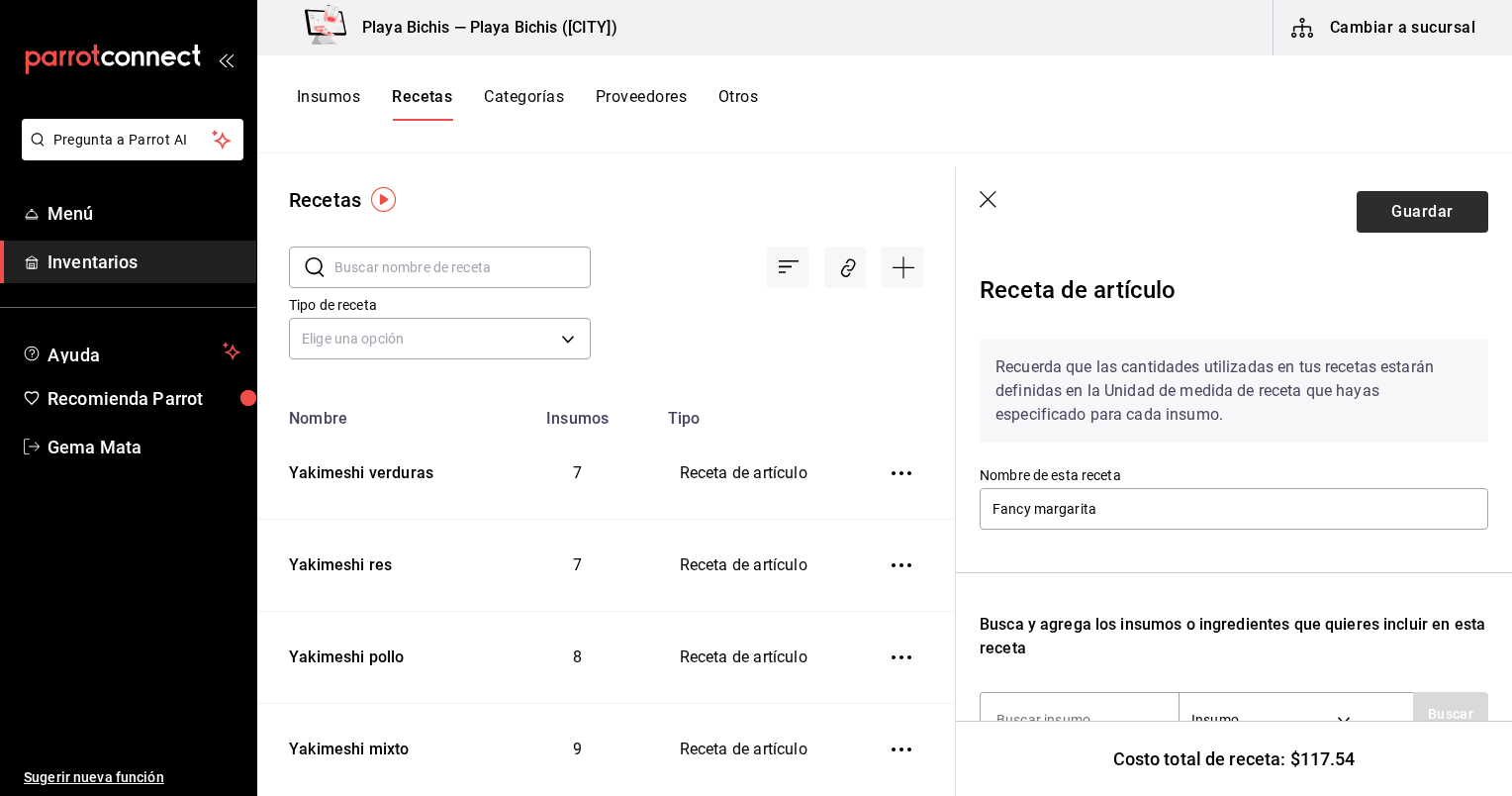 type on "30" 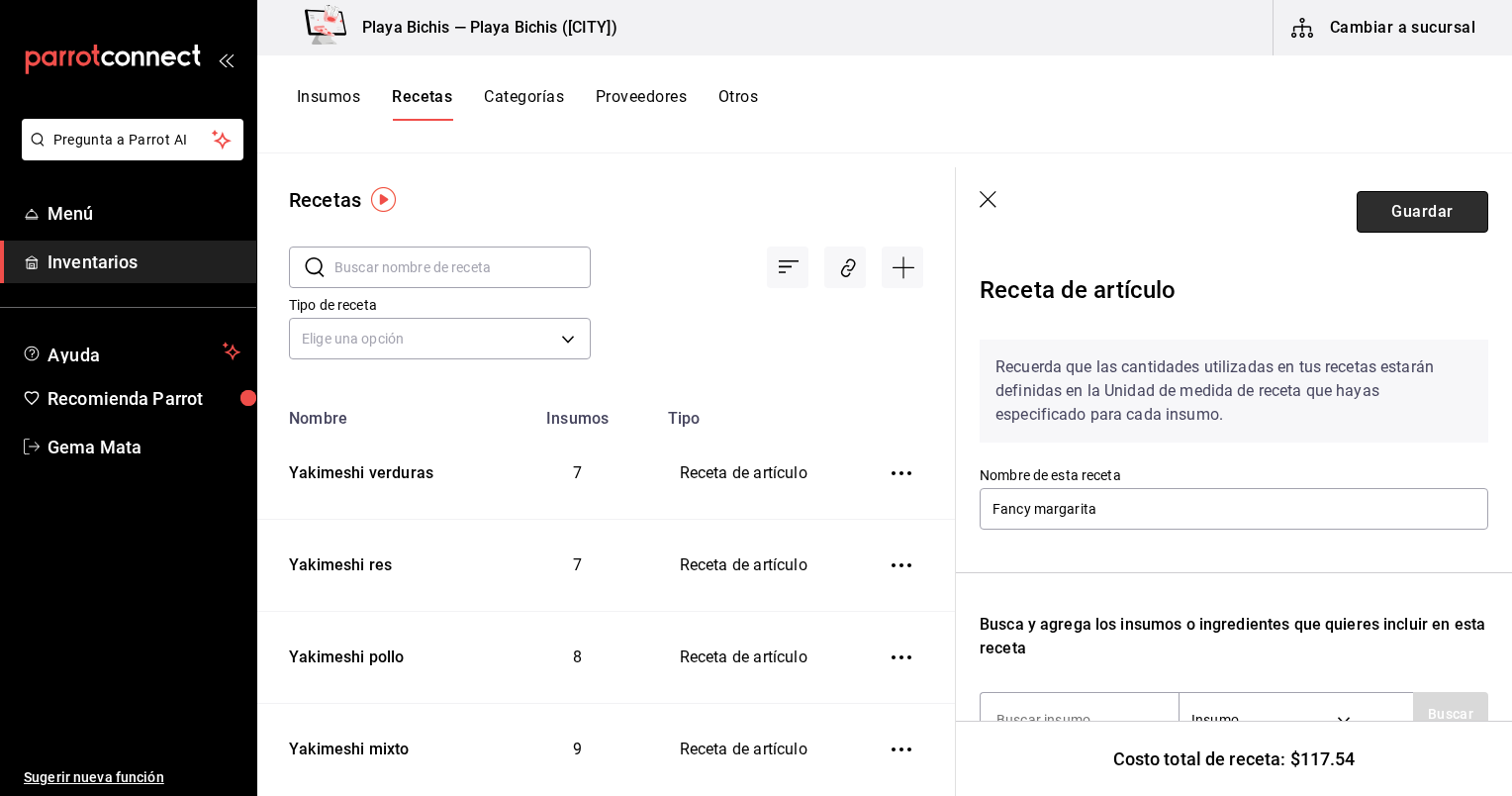click on "Guardar" at bounding box center (1422, 212) 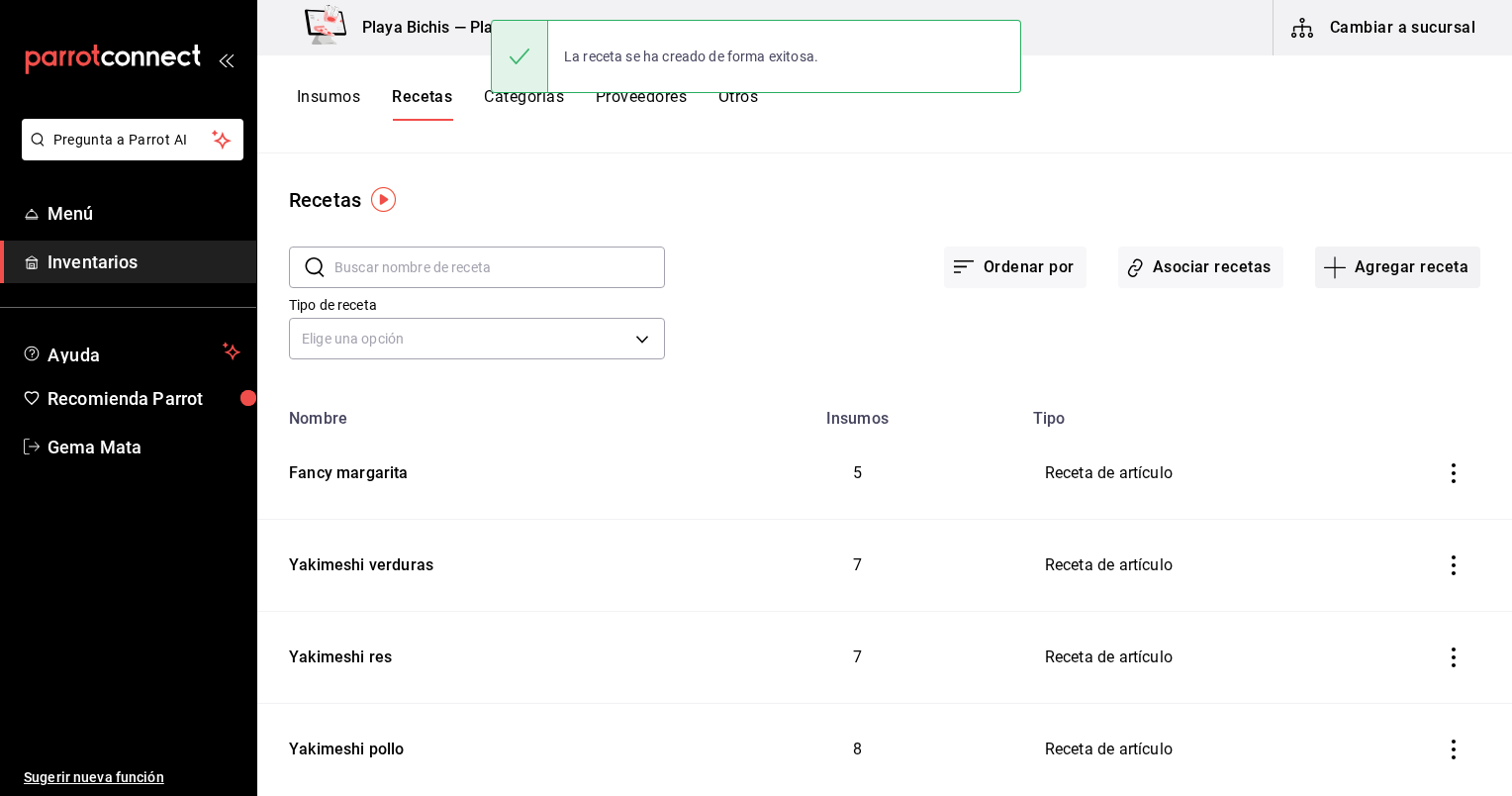 click on "Agregar receta" at bounding box center [1397, 267] 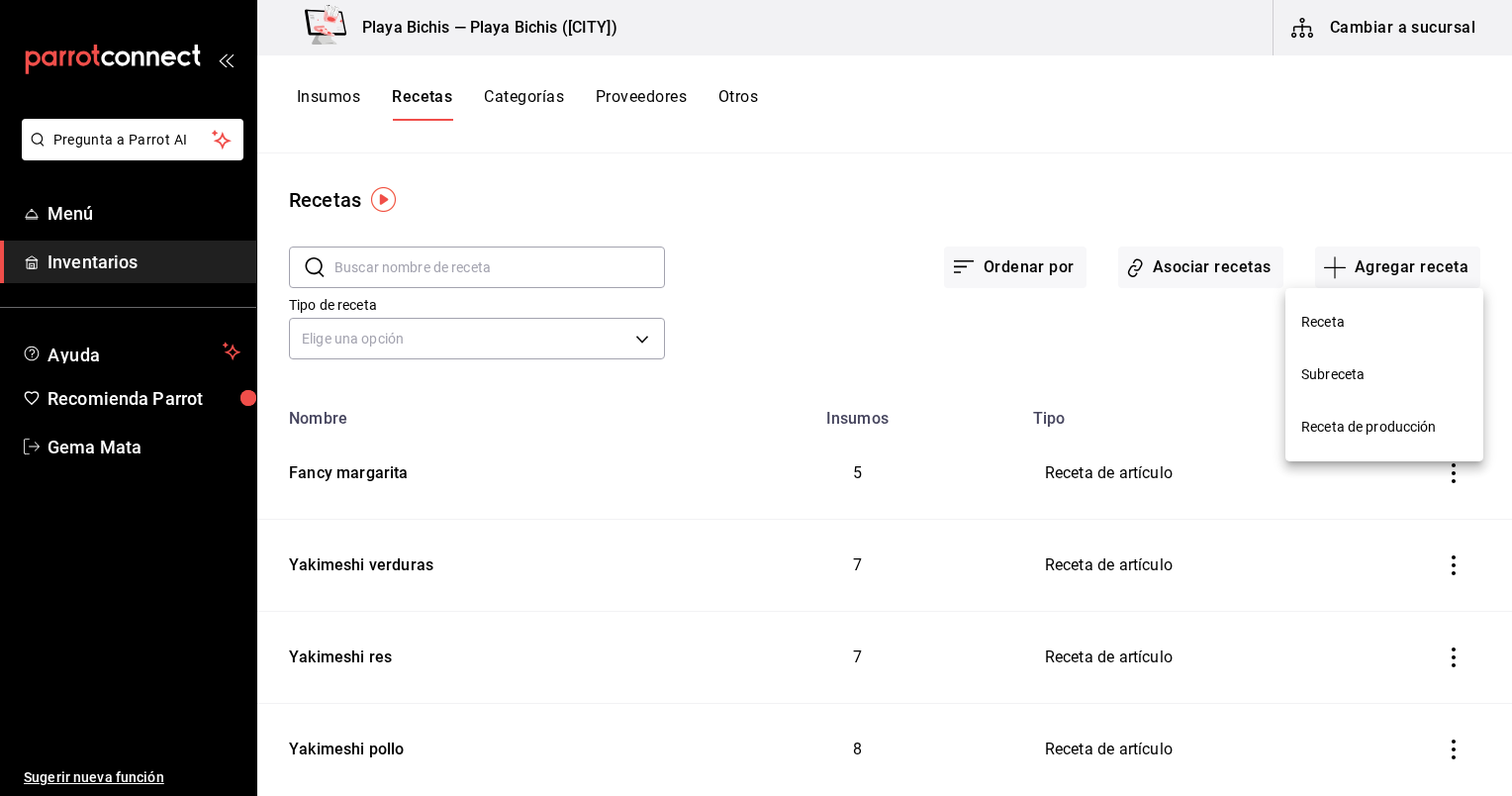 click on "Receta" at bounding box center [1384, 322] 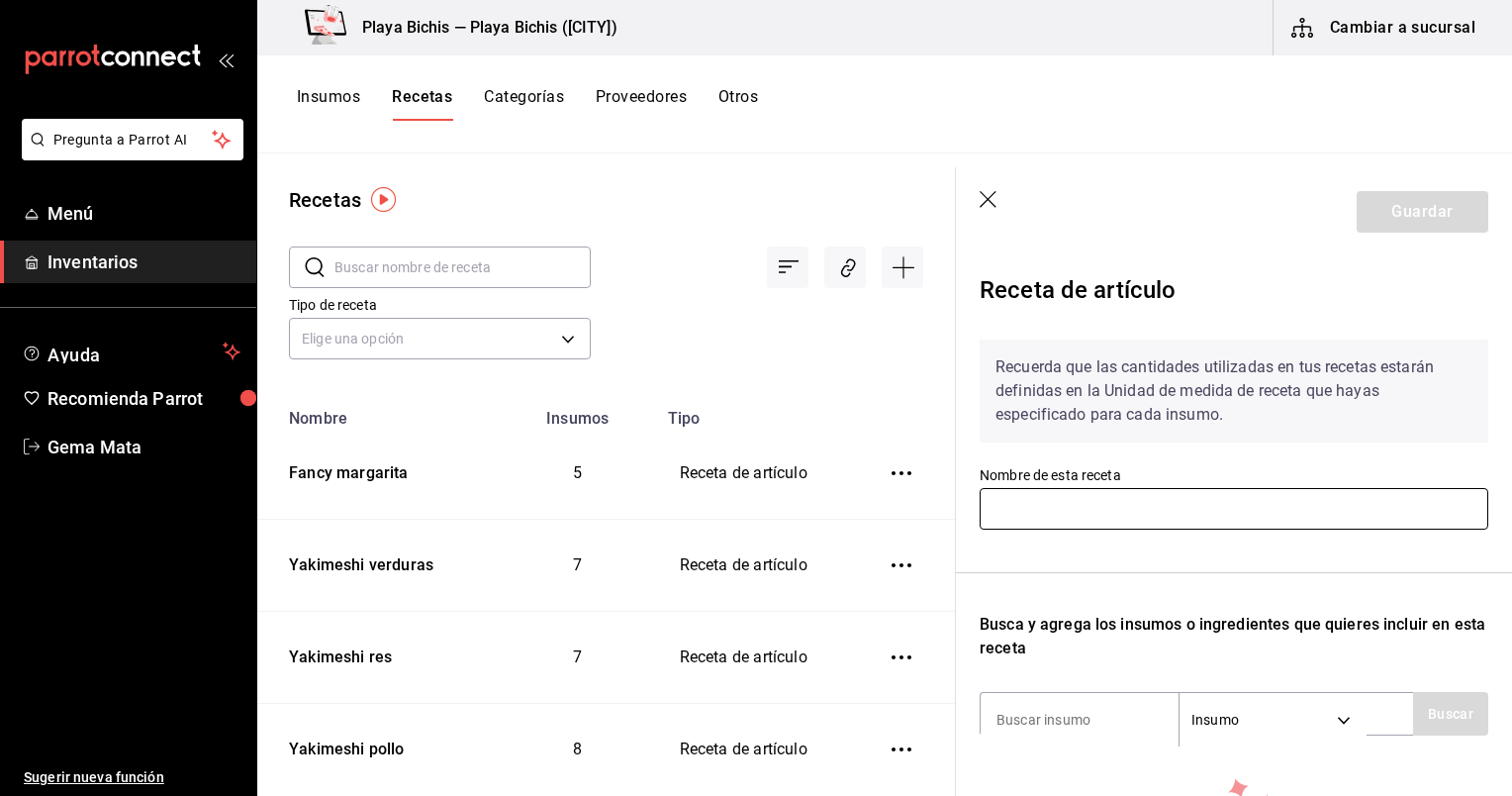 click at bounding box center [1234, 509] 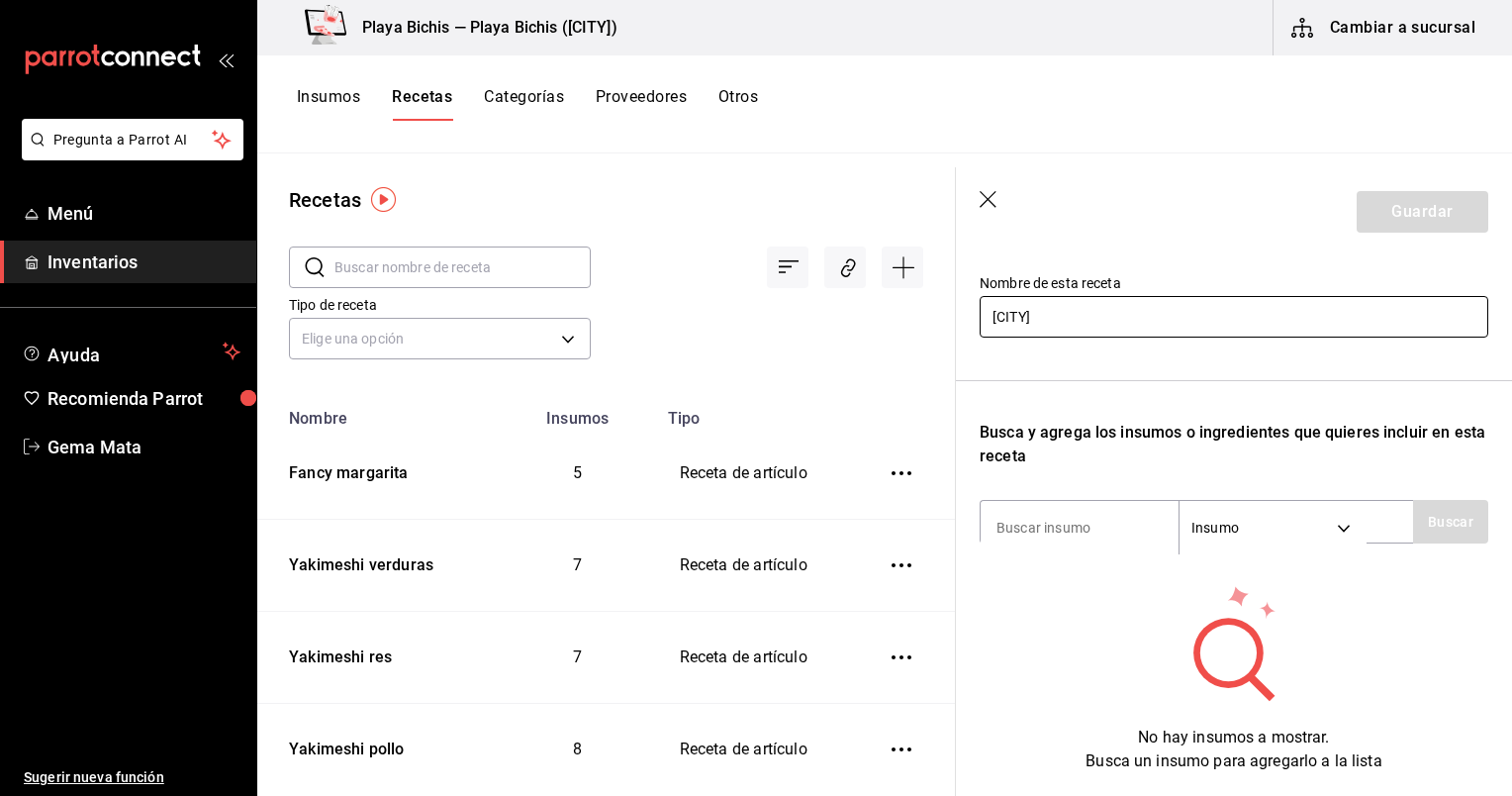 scroll, scrollTop: 214, scrollLeft: 0, axis: vertical 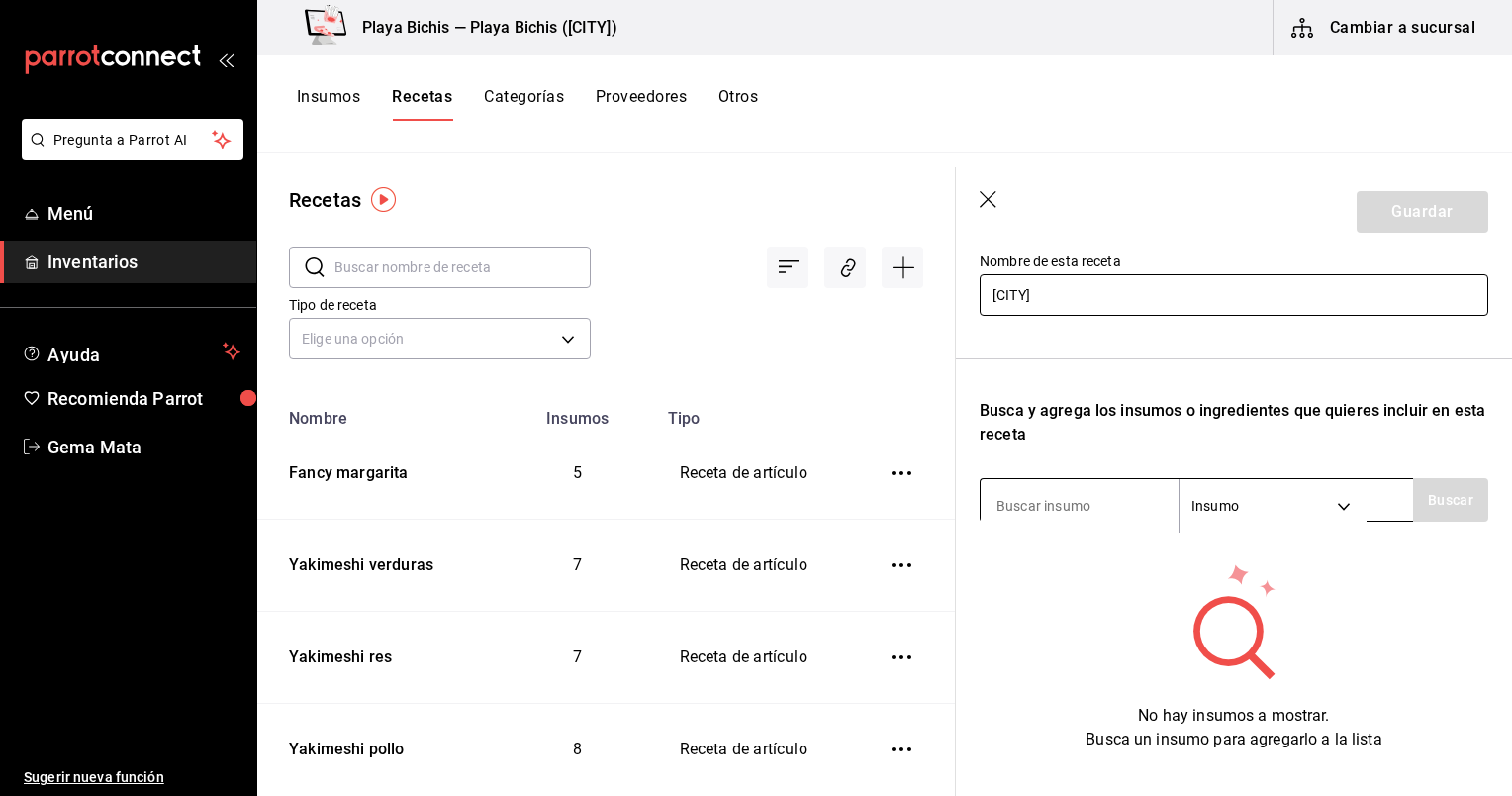 type on "[CITY]" 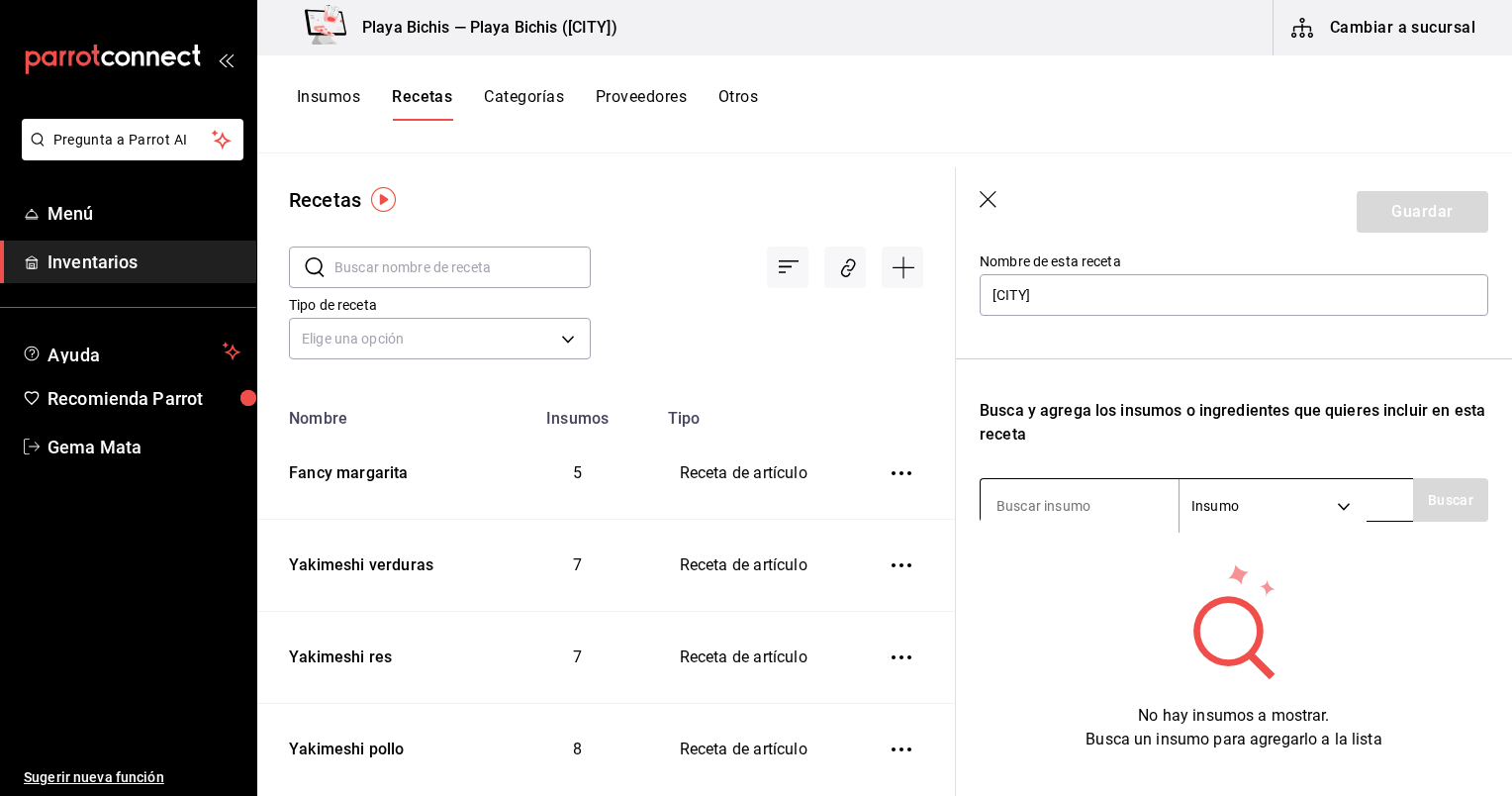 click at bounding box center (1080, 506) 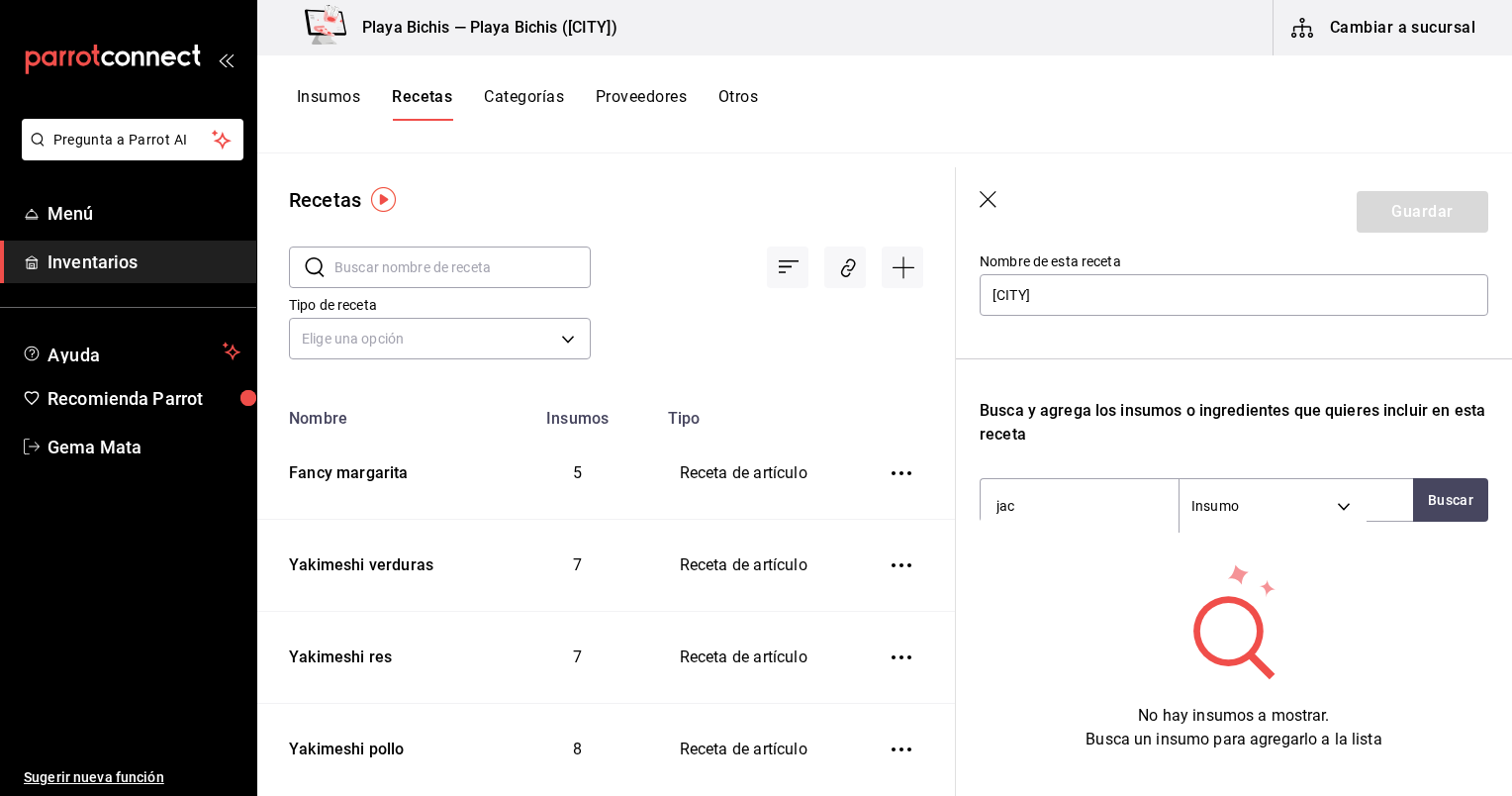 type on "jack" 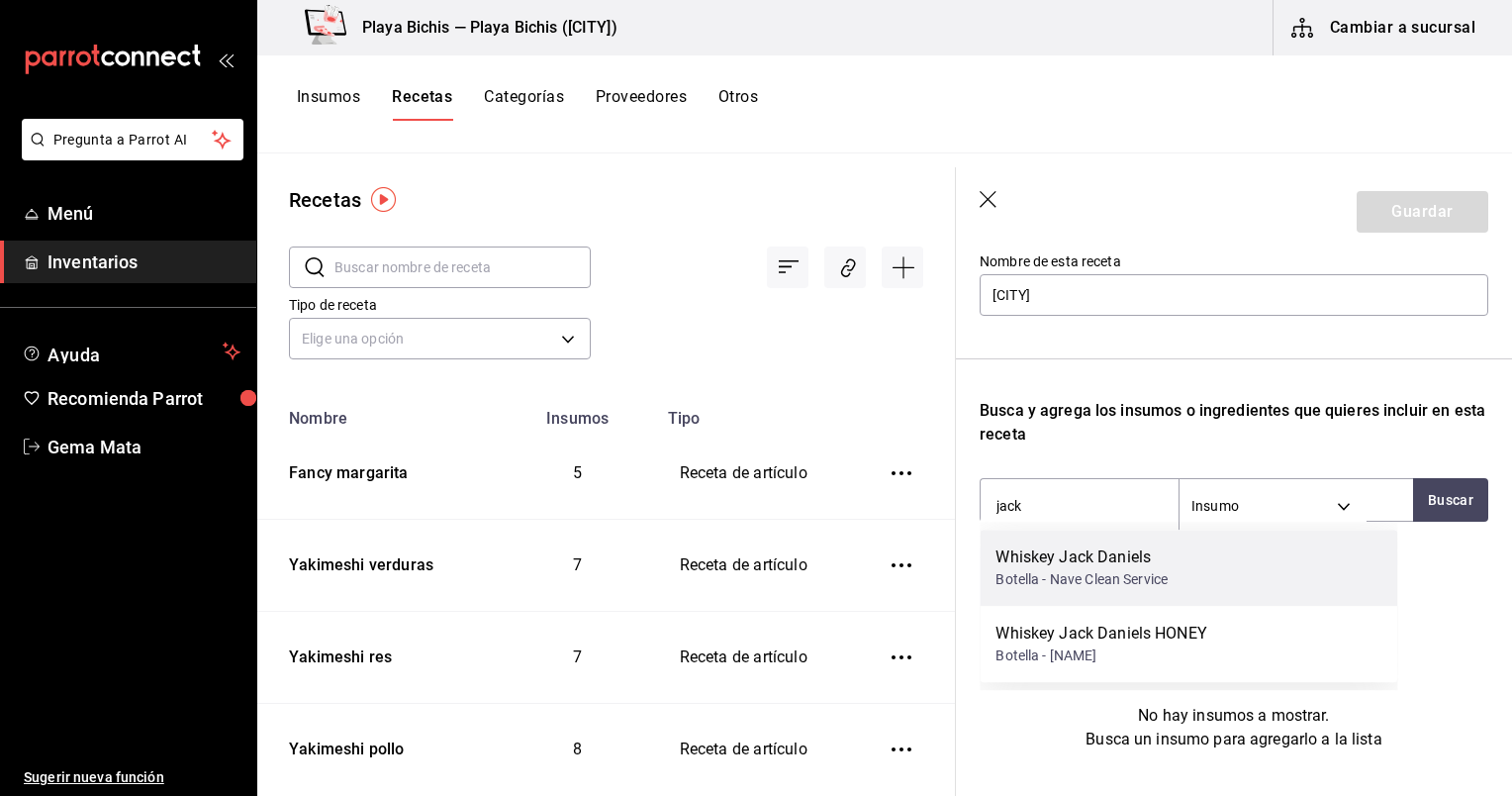 click on "Botella - Nave Clean Service" at bounding box center (1082, 579) 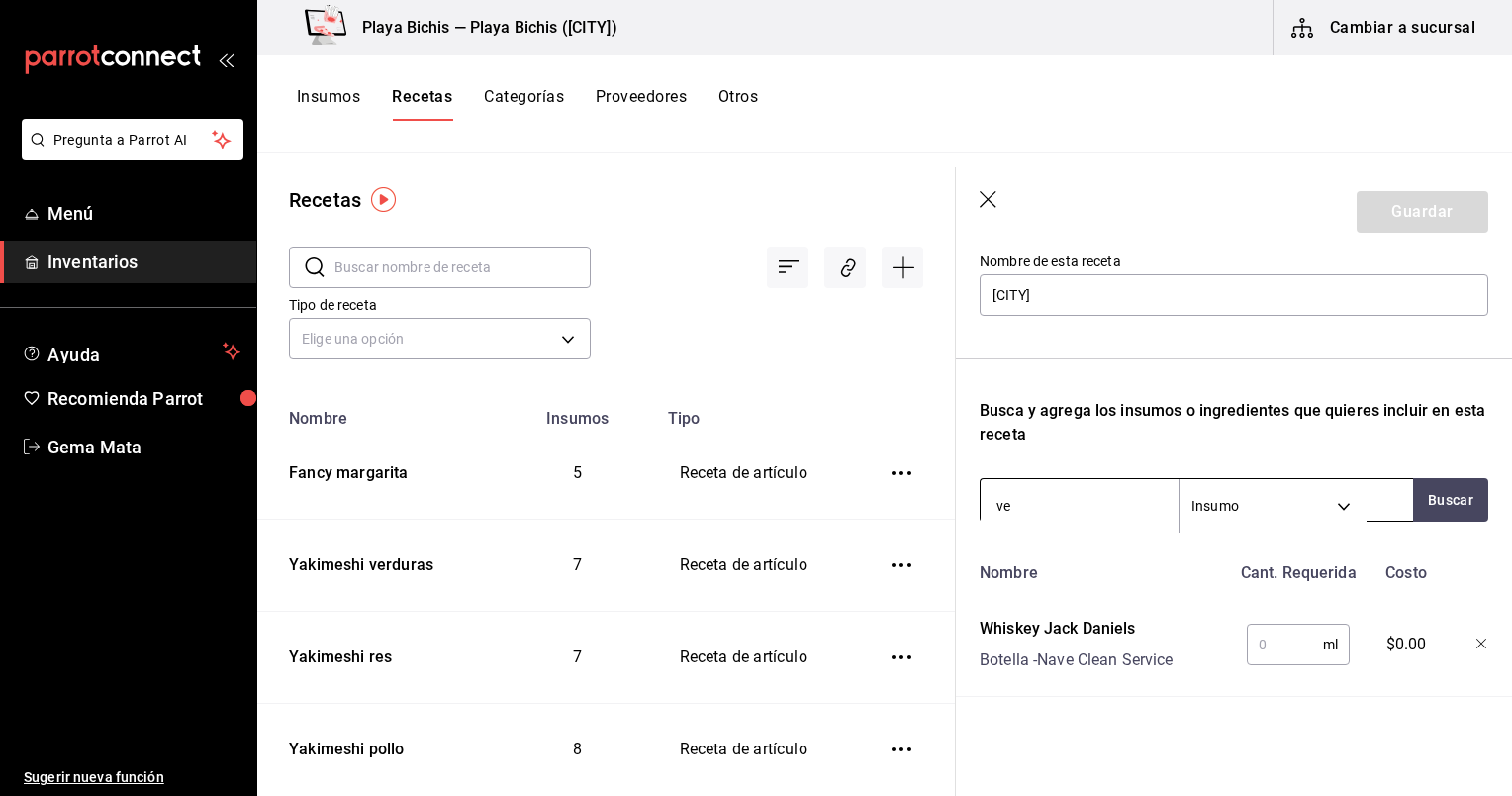 type on "v" 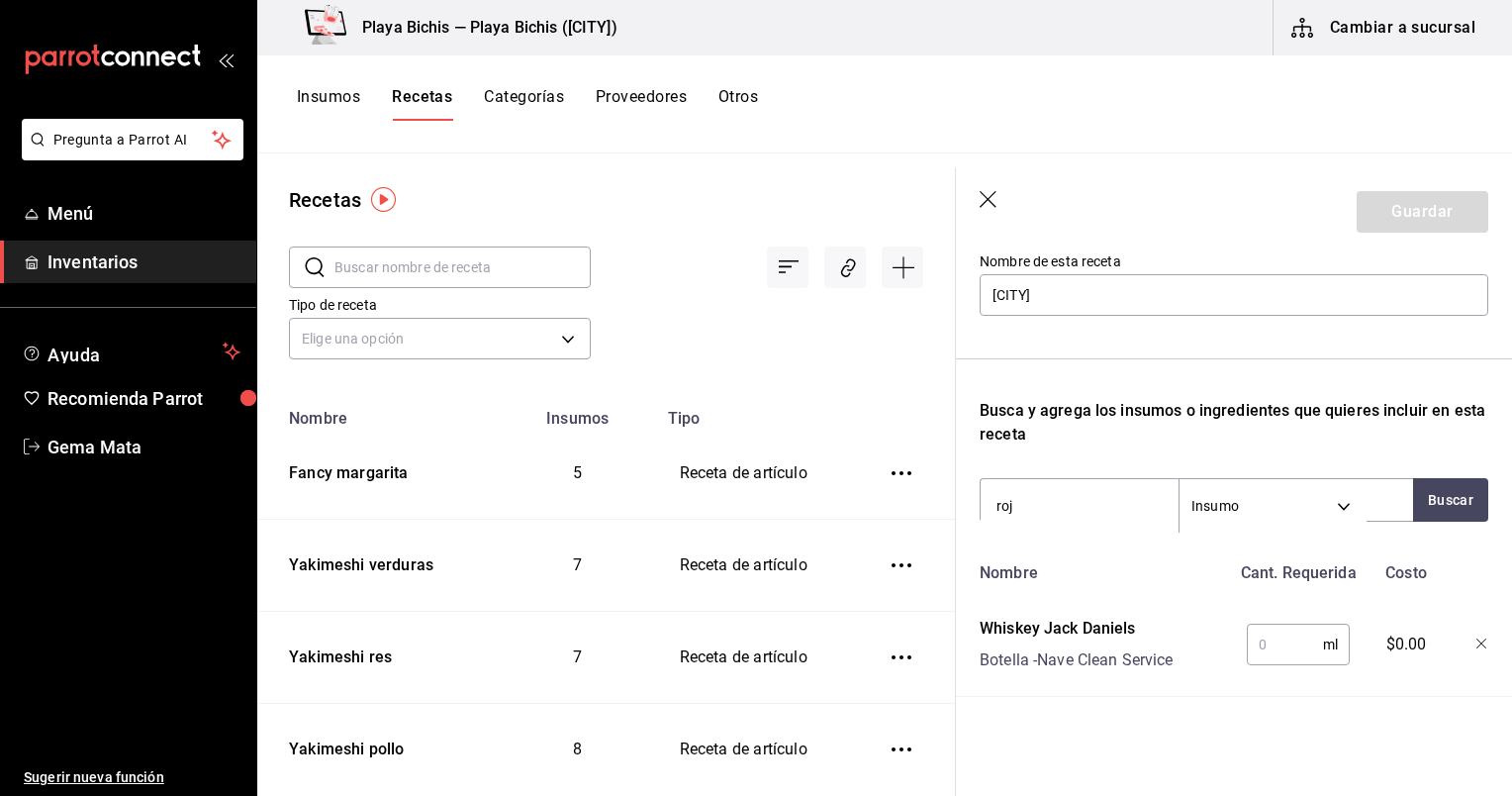 scroll, scrollTop: 0, scrollLeft: 0, axis: both 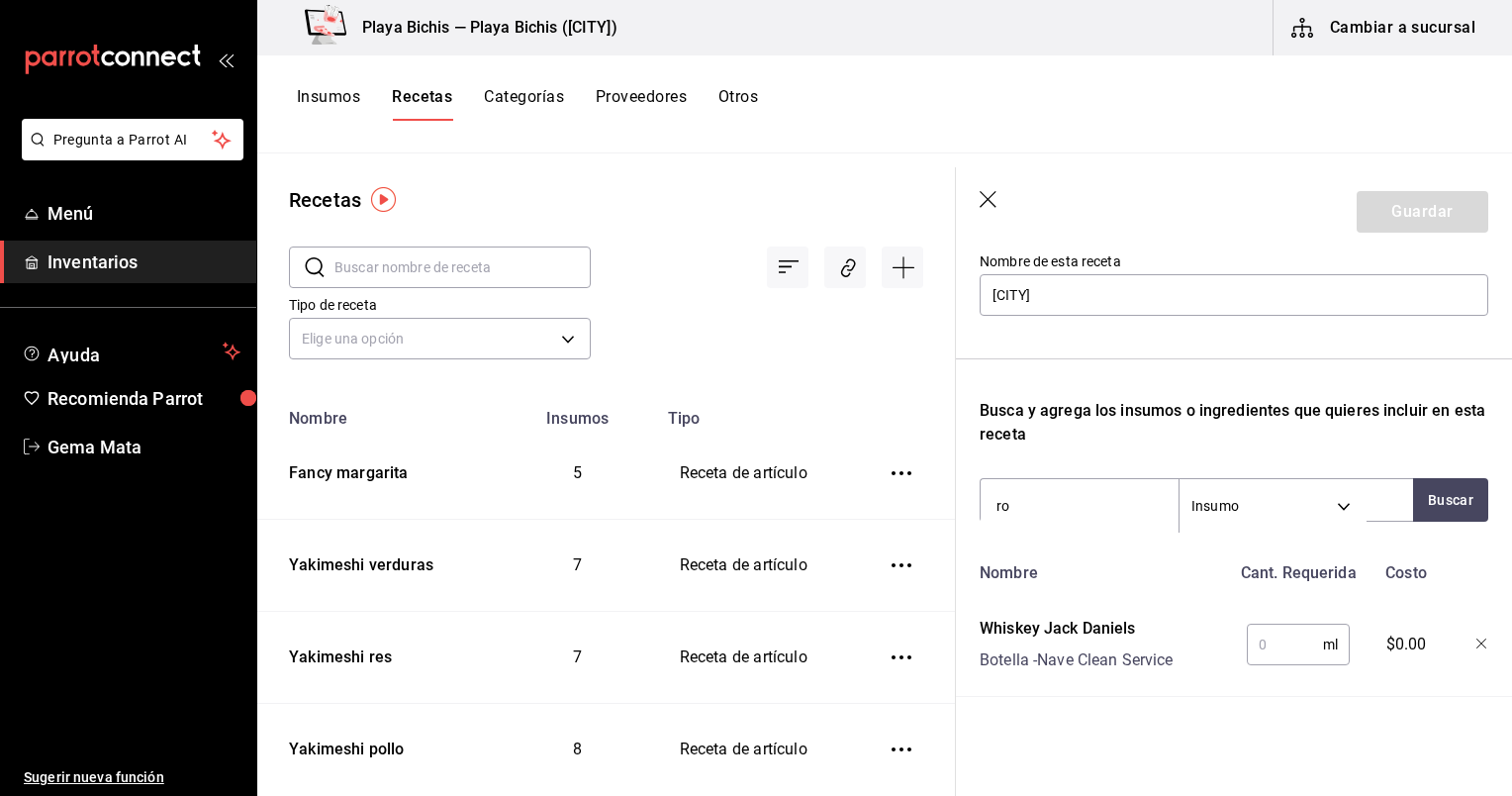 type on "r" 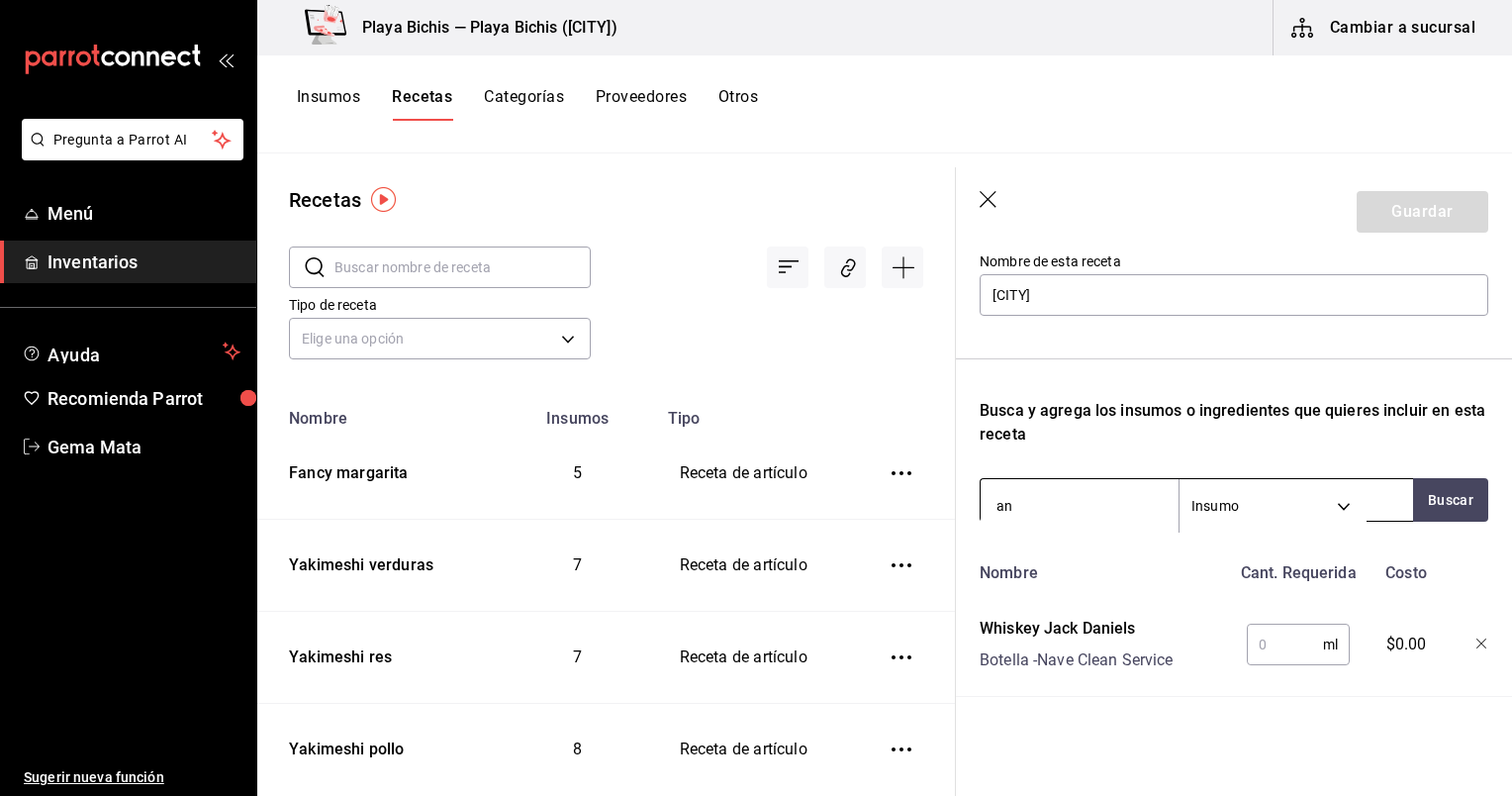 type on "a" 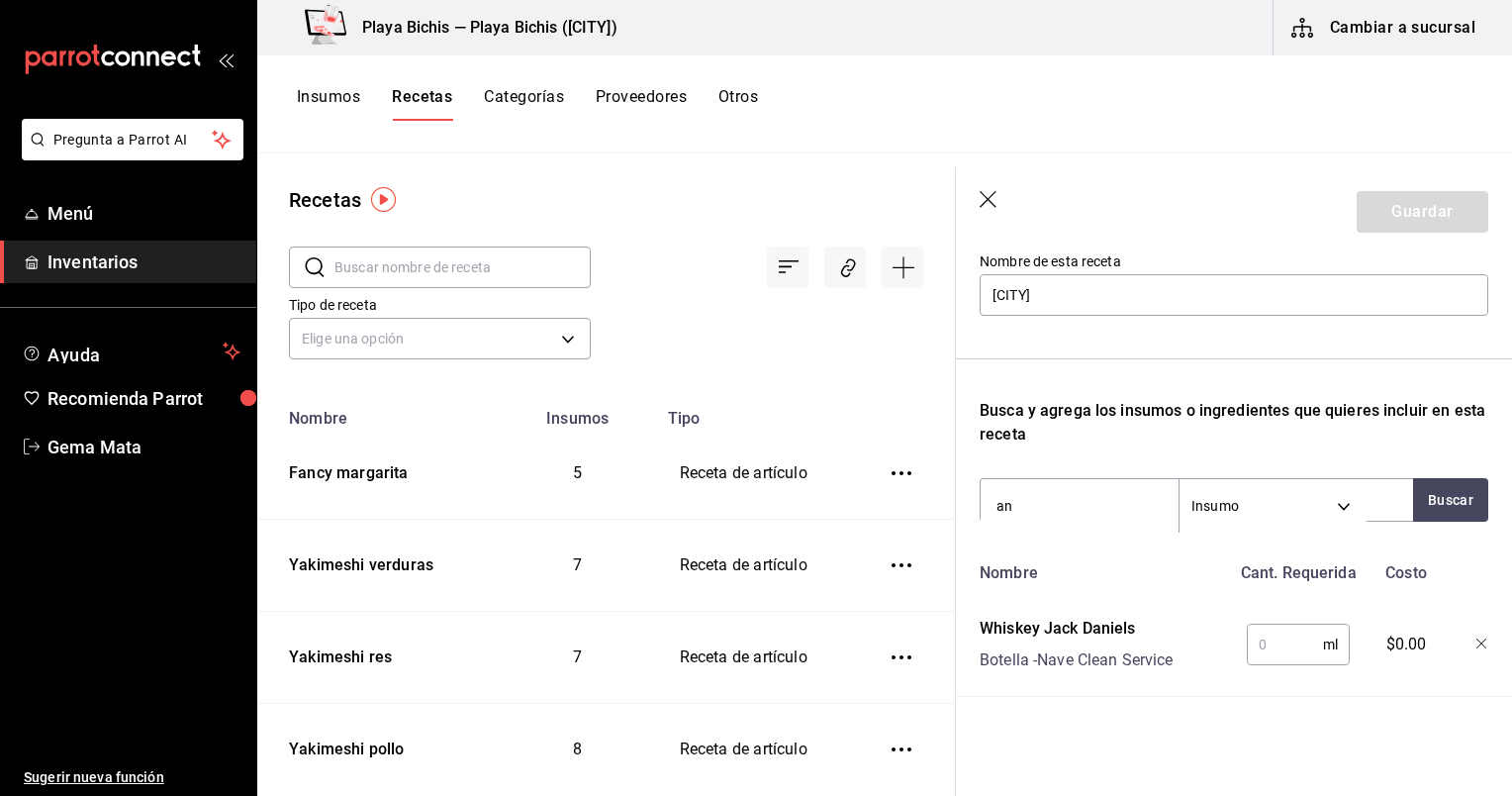 type on "a" 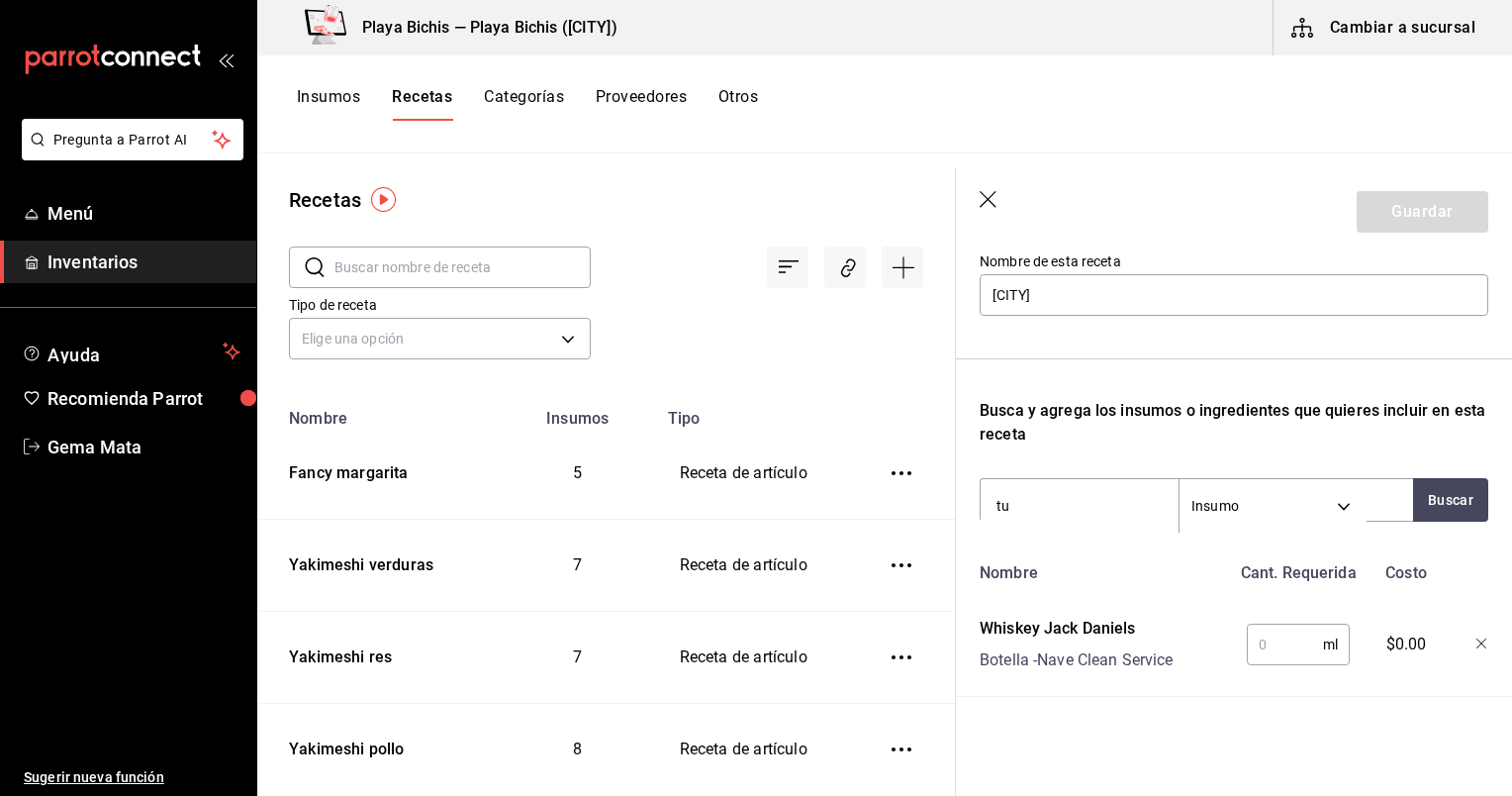 type on "t" 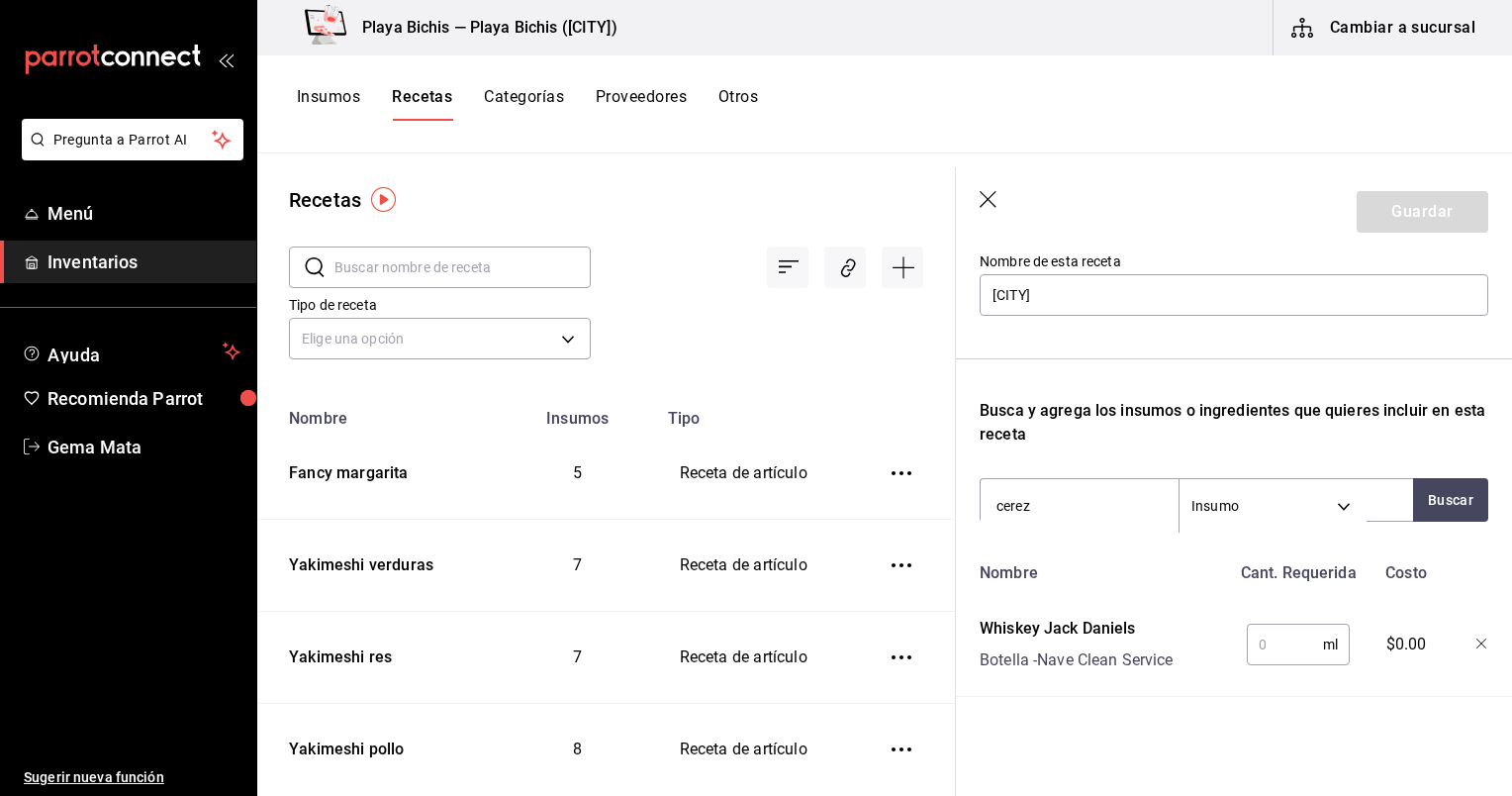 type on "cereza" 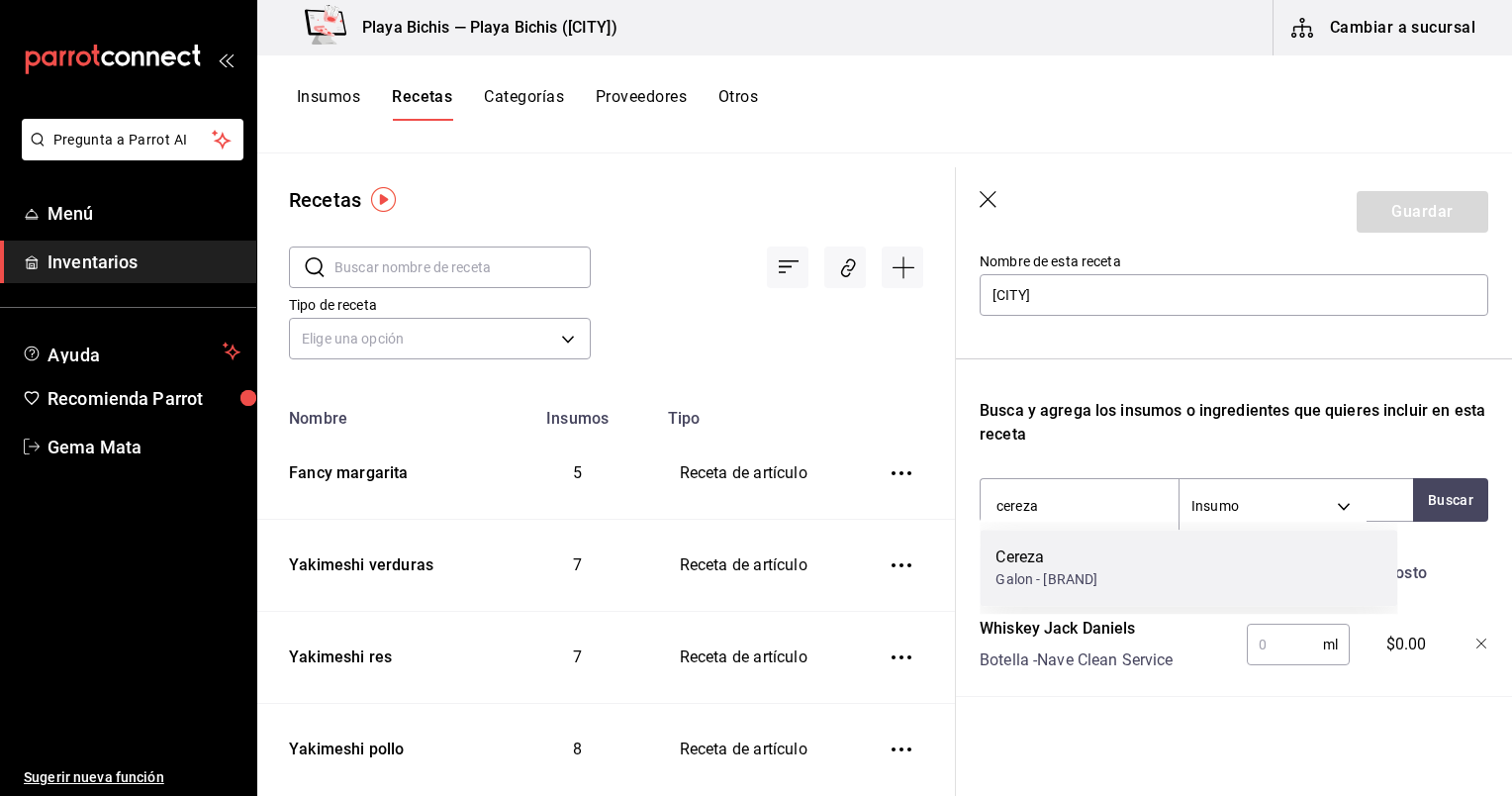 click on "Cereza Galon - [BRAND]" at bounding box center (1188, 567) 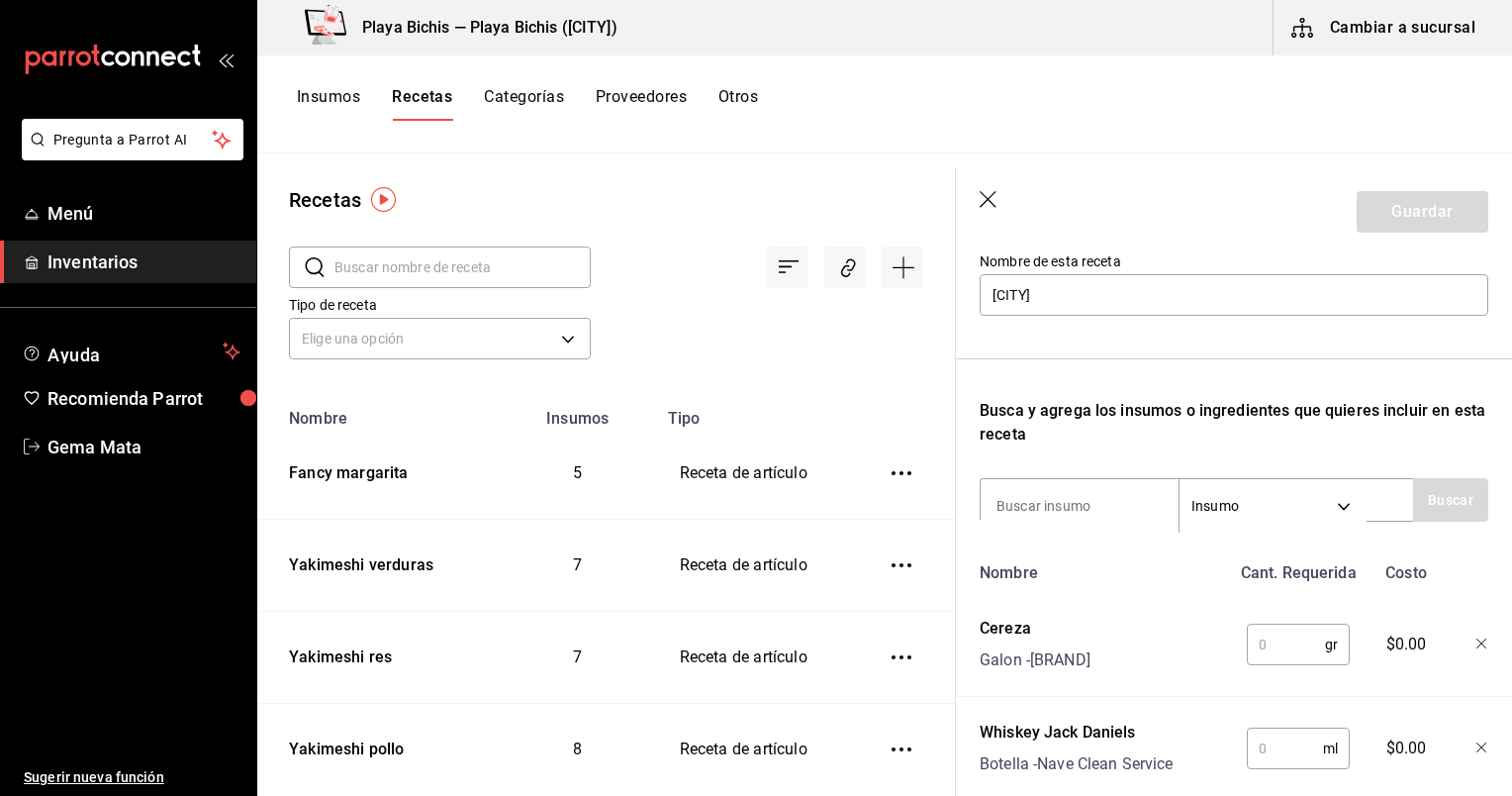 click at bounding box center (1285, 645) 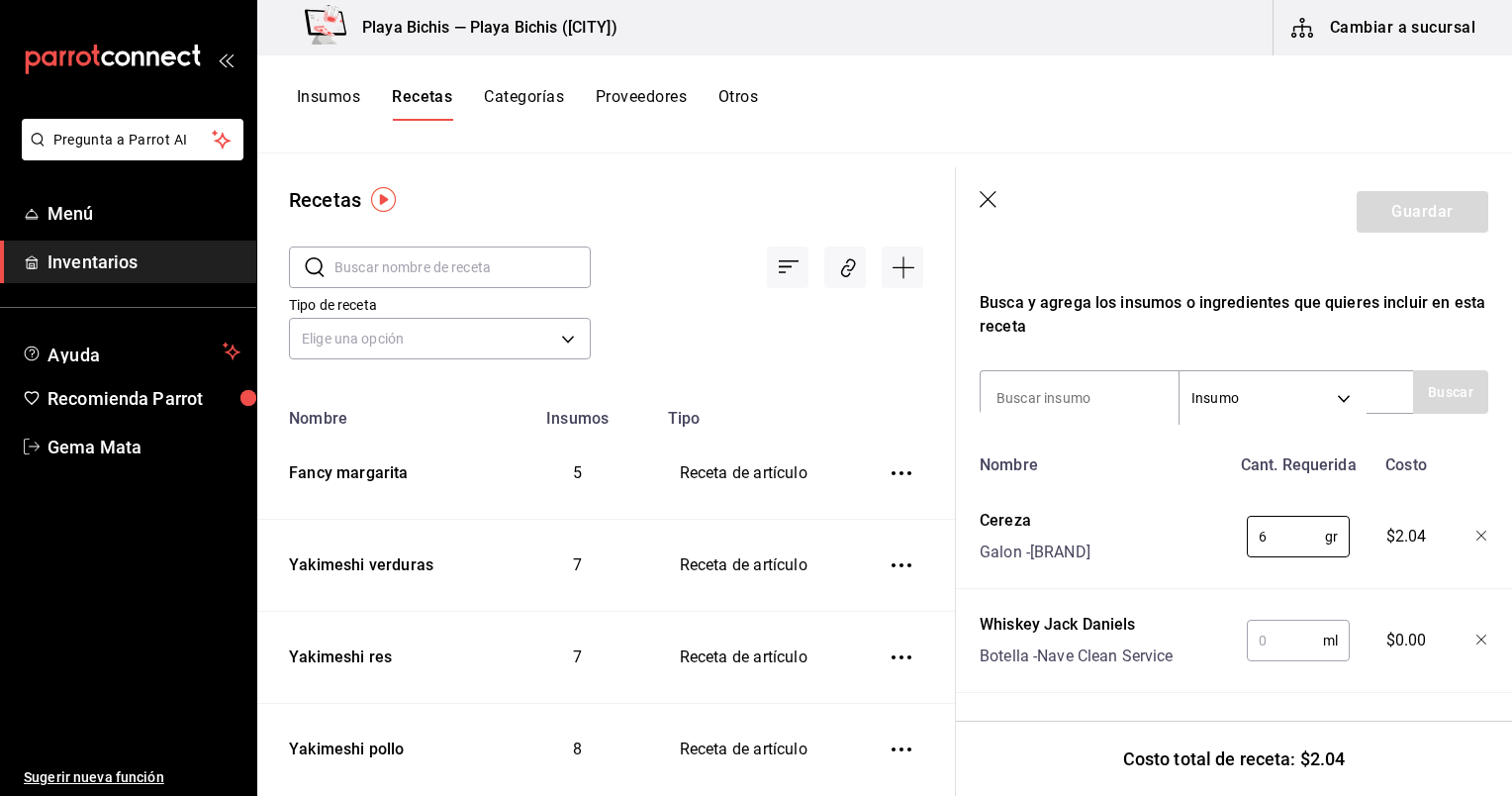scroll, scrollTop: 337, scrollLeft: 0, axis: vertical 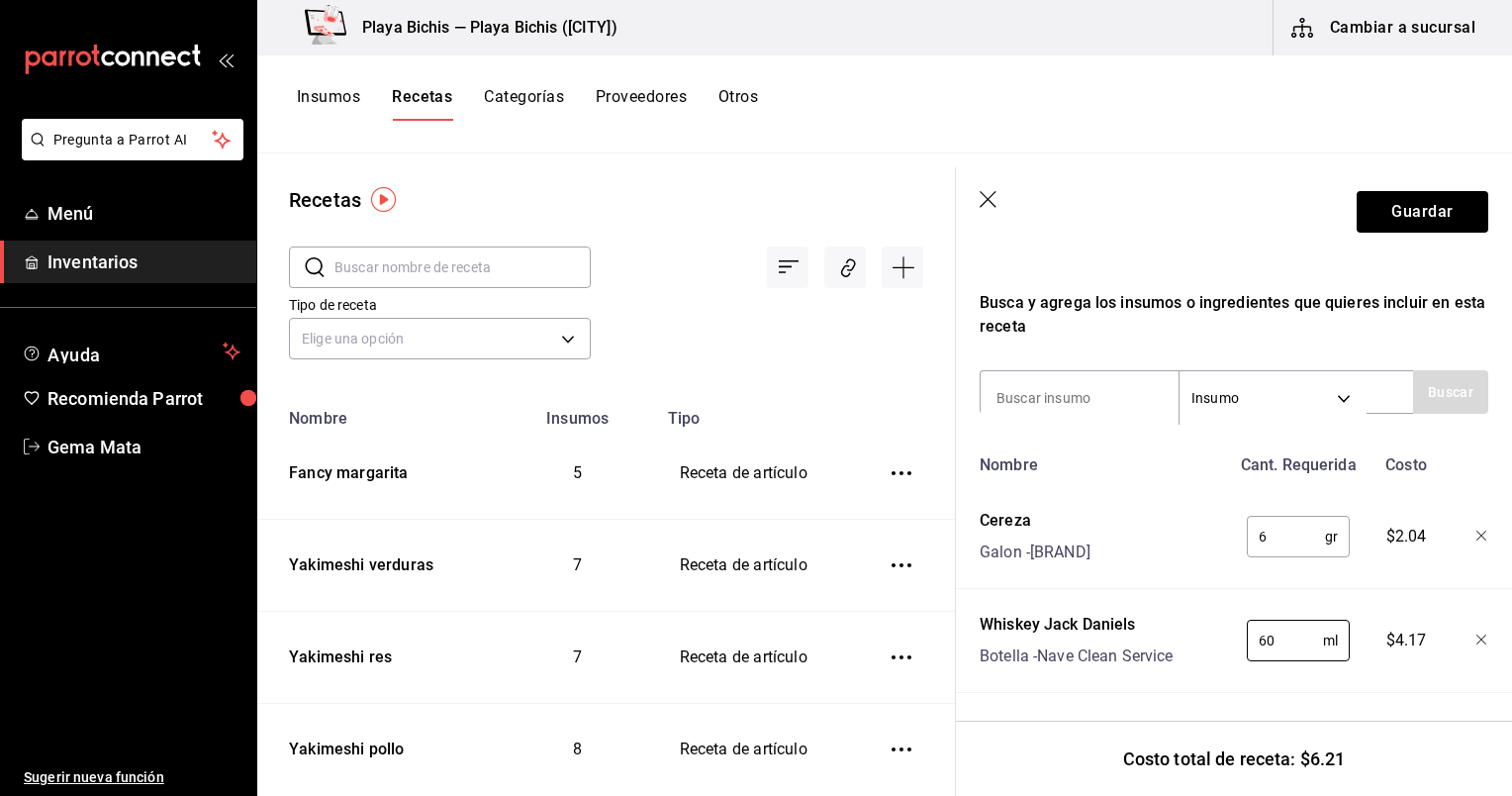 type on "60" 